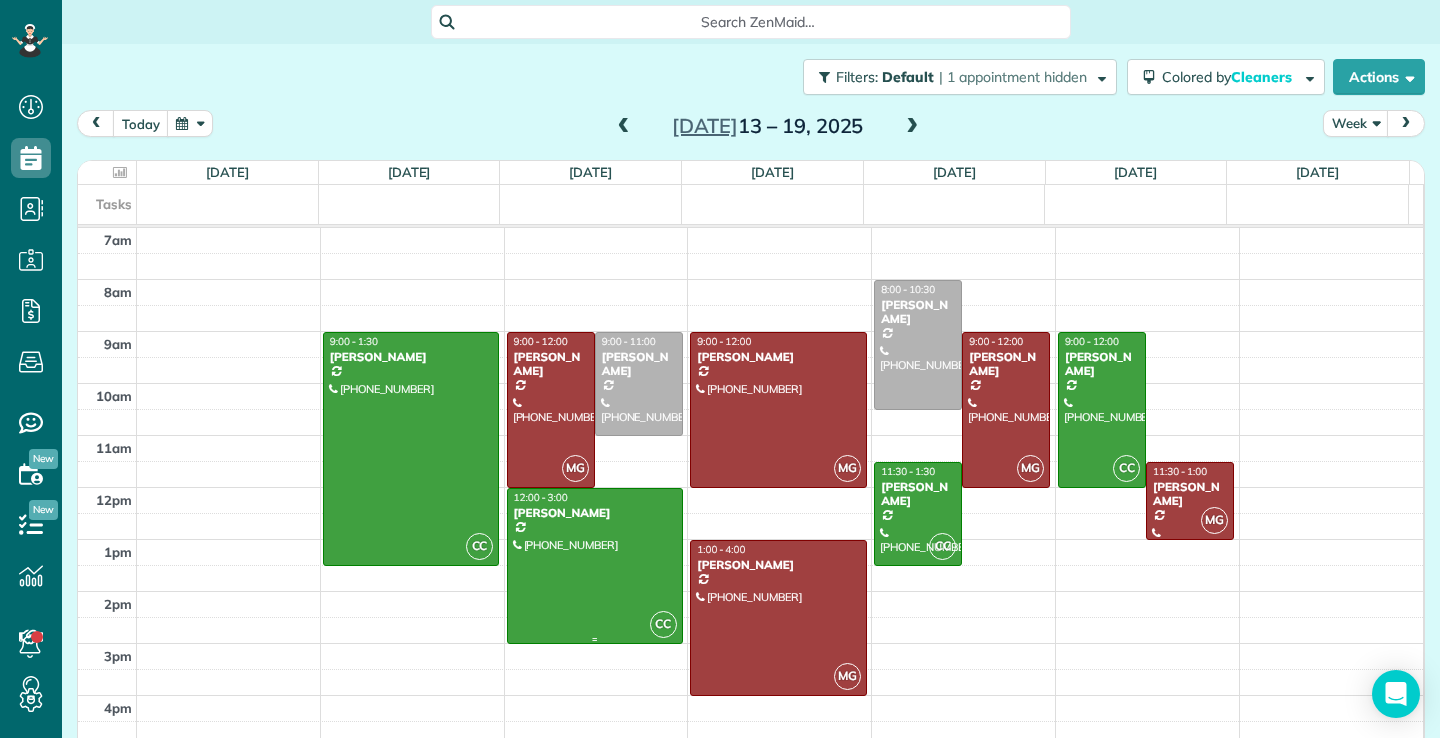 scroll, scrollTop: 0, scrollLeft: 0, axis: both 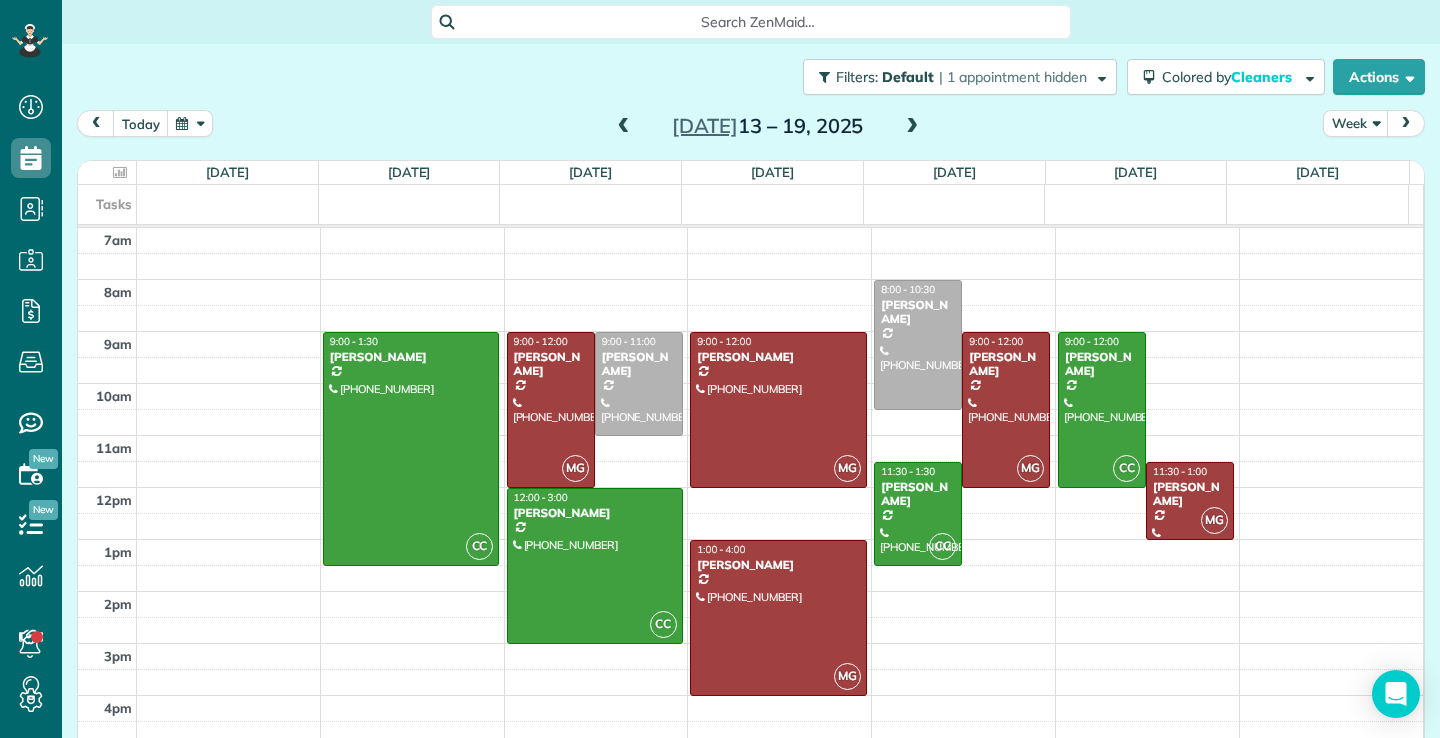 click at bounding box center [624, 127] 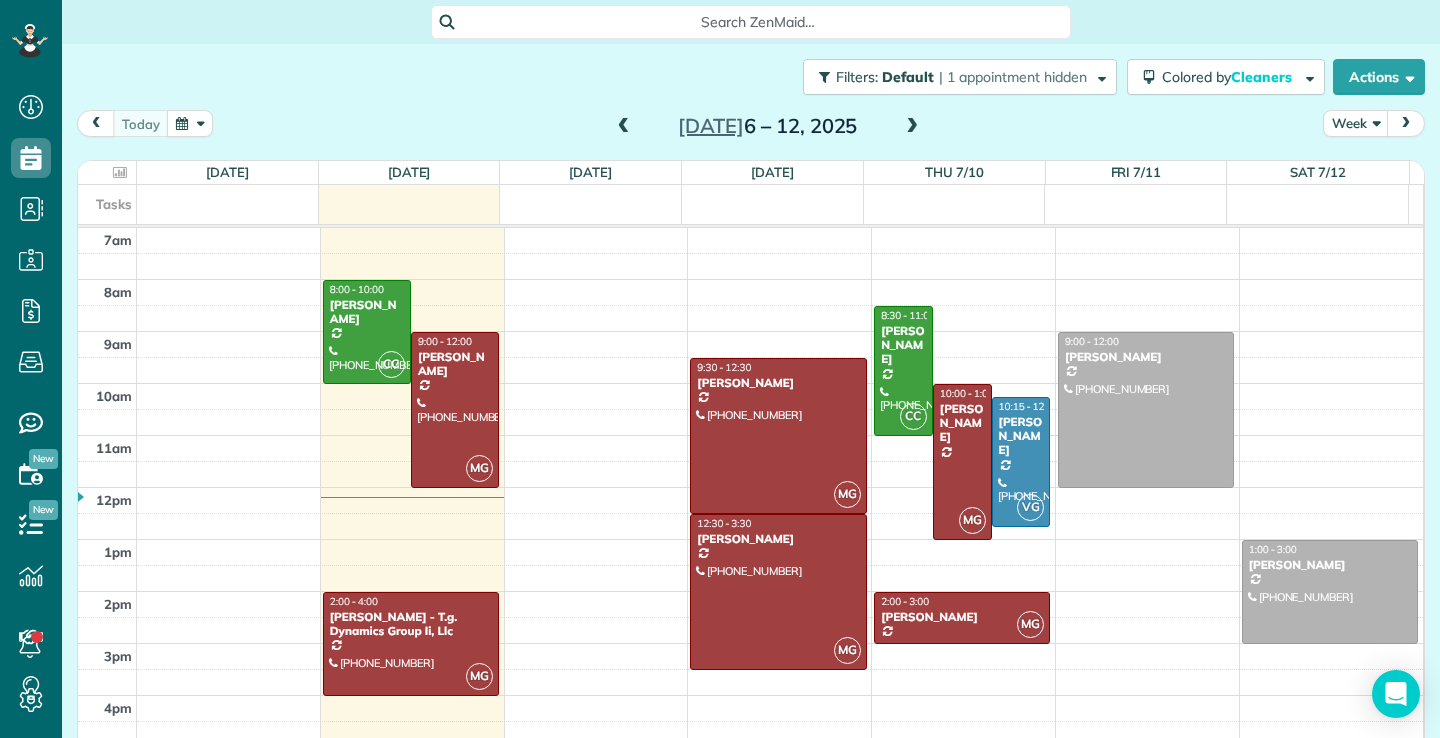 click at bounding box center [624, 127] 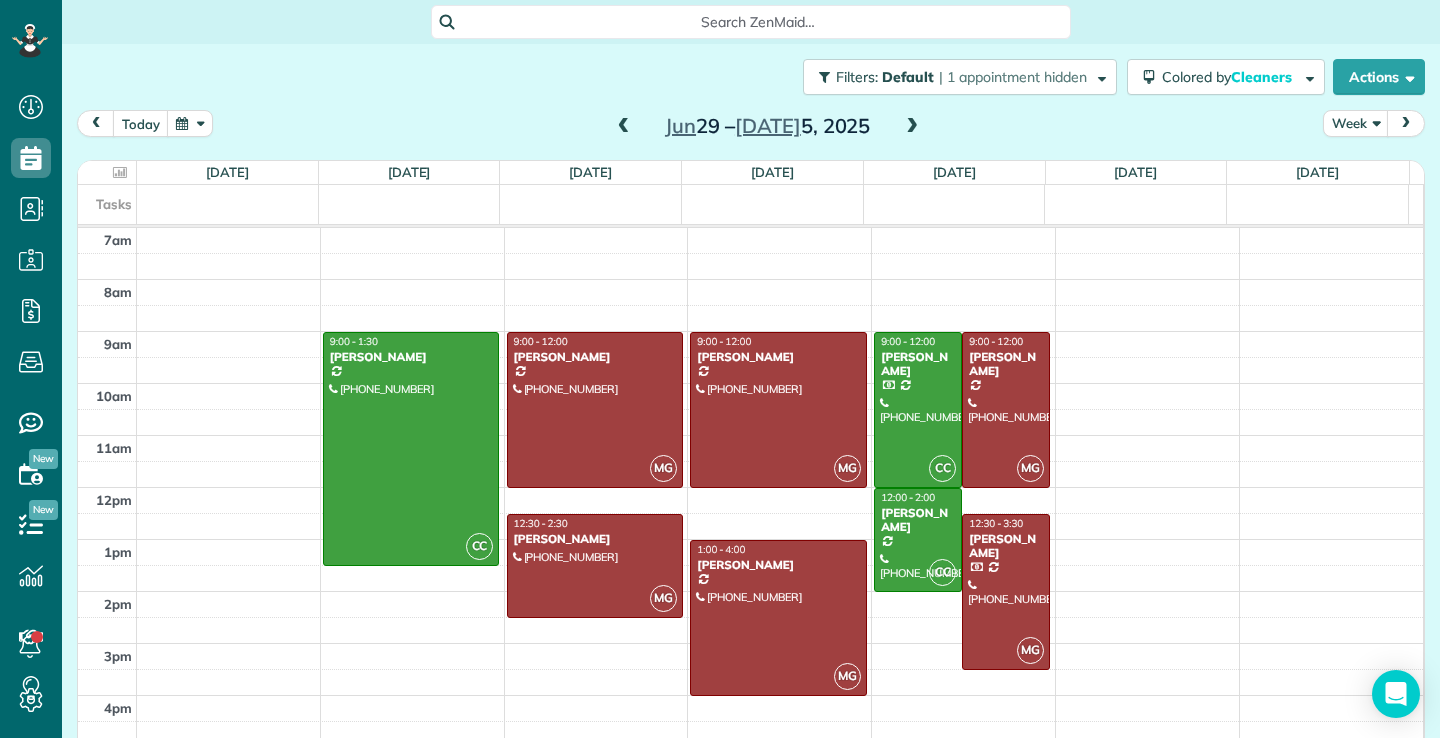 click at bounding box center [912, 127] 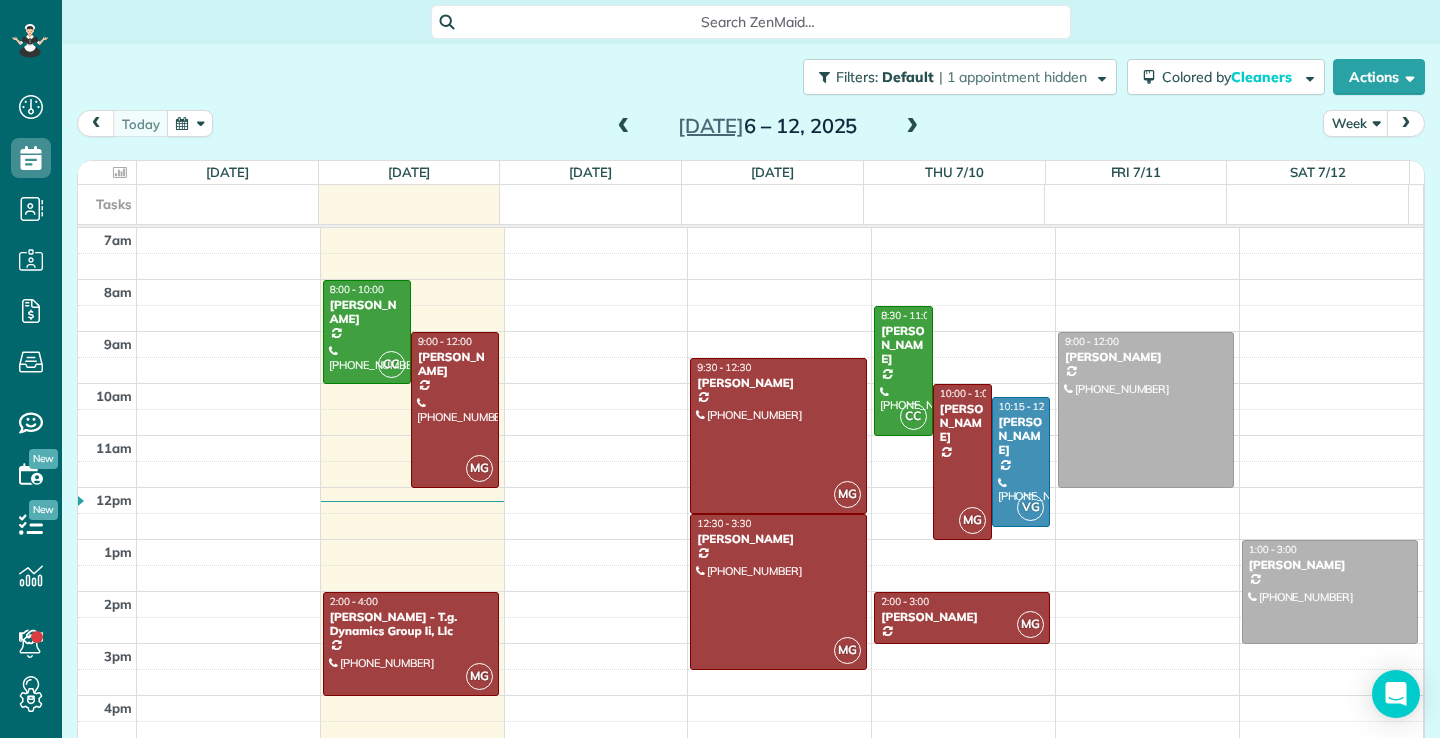 click on "7am 8am 9am 10am 11am 12pm 1pm 2pm 3pm 4pm 5pm CC 8:00 - 10:00 Donald Cramb (619) 228-9119 618 Catalina Blvd San Diego, CA 92106 MG 9:00 - 12:00 Linda Page (626) 373-3608 2159 Penrose Street San Diego, CA 92110 MG 2:00 - 4:00 John Curry - T.g. Dynamics Group Ii, Llc (480) 598-0118 1205 Pacific Hwy # 3801 San Diego, CA 92101 MG 9:30 - 12:30 Stephanie Byrd (727) 674-3593 425 W Beech Street #1158 San Diego, CA 92101 MG 12:30 - 3:30 Linda Berger (619) 813-9279 500 W Harbor Drive # 138 San Diego, CA 92101 CC 8:30 - 11:00 Joseph Sorrentino (619) 255-9641 555 Front Street # 1804 San Diego, CA 92101 MG 10:00 - 1:00 Richard Rosado 500 West Harbor Drive #305 San Diego, CA 92101 VG 10:15 - 12:45 Lenore McCorkle (619) 994-6509 6512 Bantam Lake Circle San Diego, CA 92119 MG 2:00 - 3:00 Riitta Sturgill (619) 282-4828 4203 Idaho Street San Diego, CA 92104 9:00 - 12:00 Cindy Henson (858) 248-7701 555 Front St #702 San Diego, CA 92101 1:00 - 3:00 Janice Franzen (262) 412-0544 555 Front St # 2501 San Diego, CA 92101" at bounding box center [750, 513] 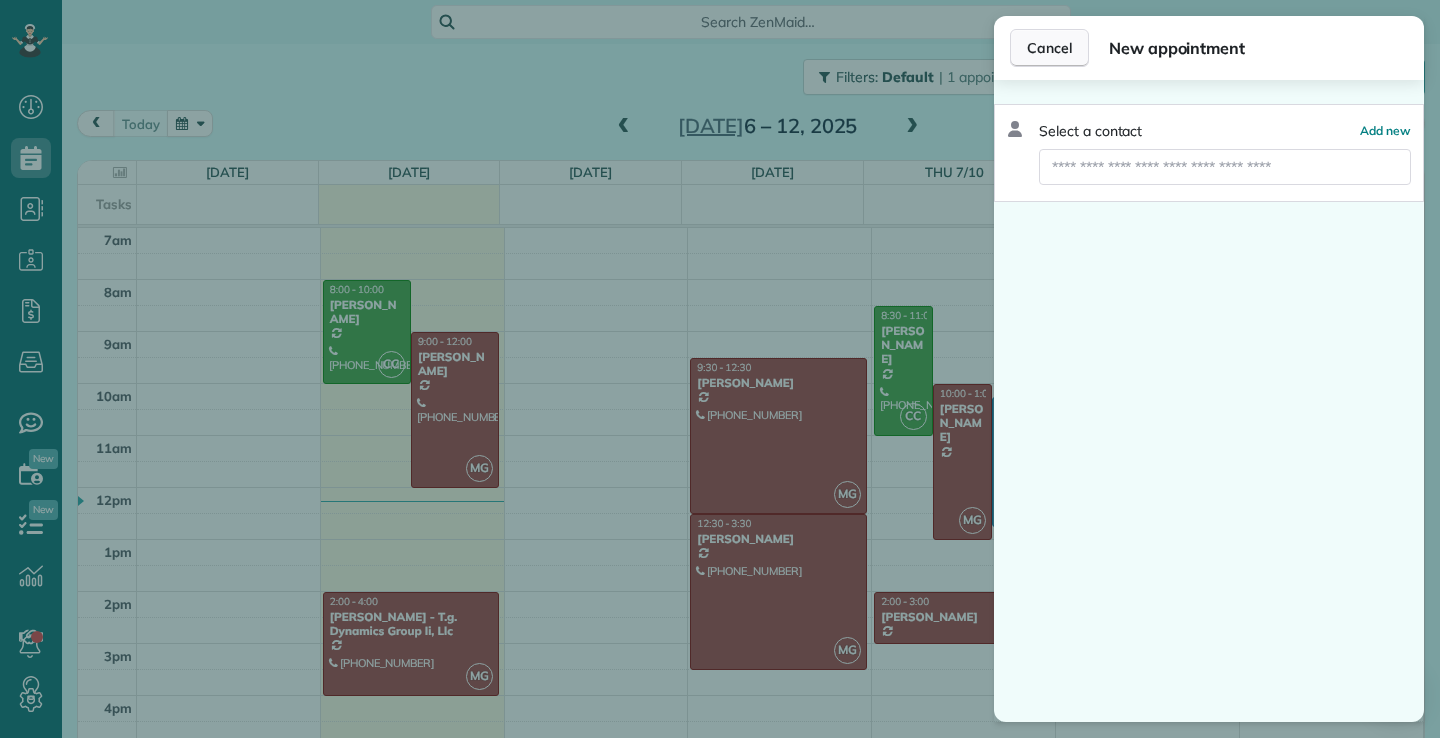 click on "Cancel" at bounding box center [1049, 48] 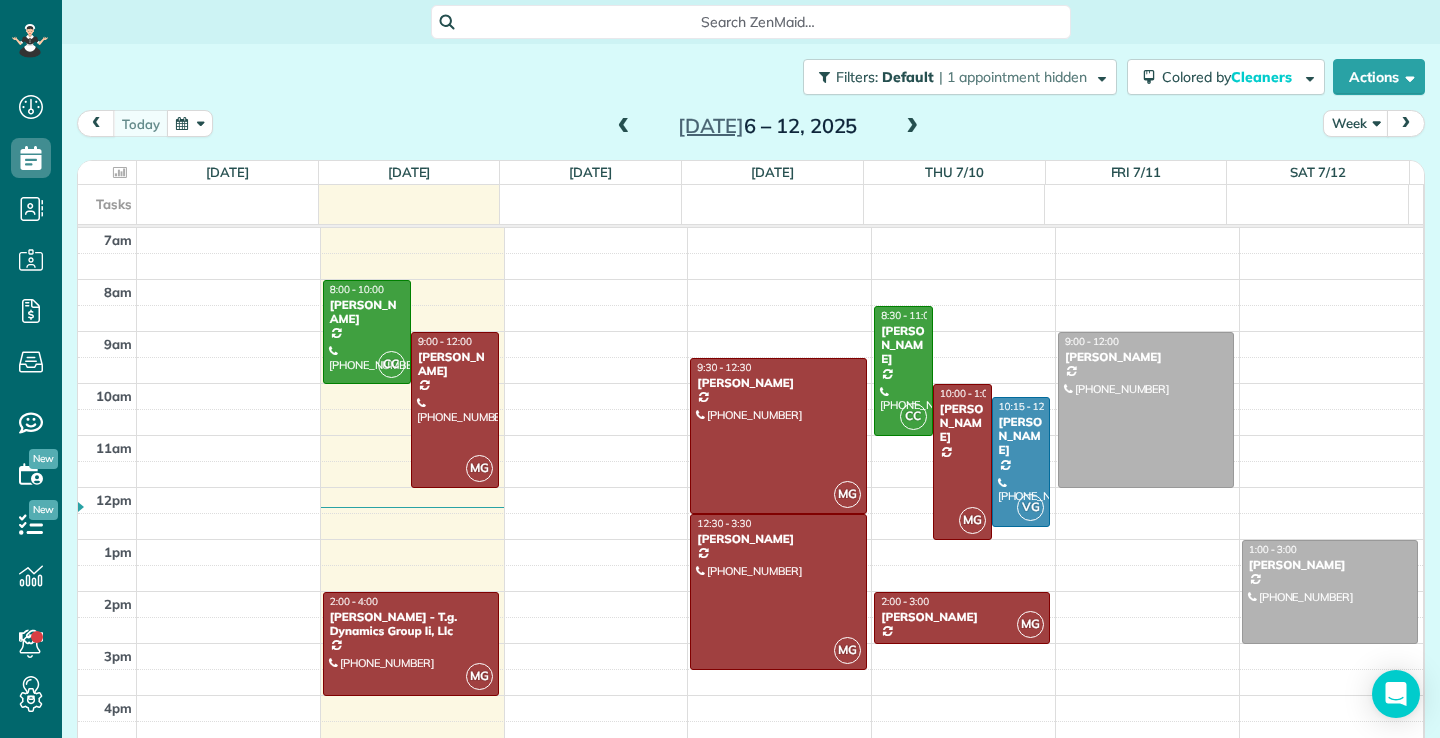 click at bounding box center (912, 127) 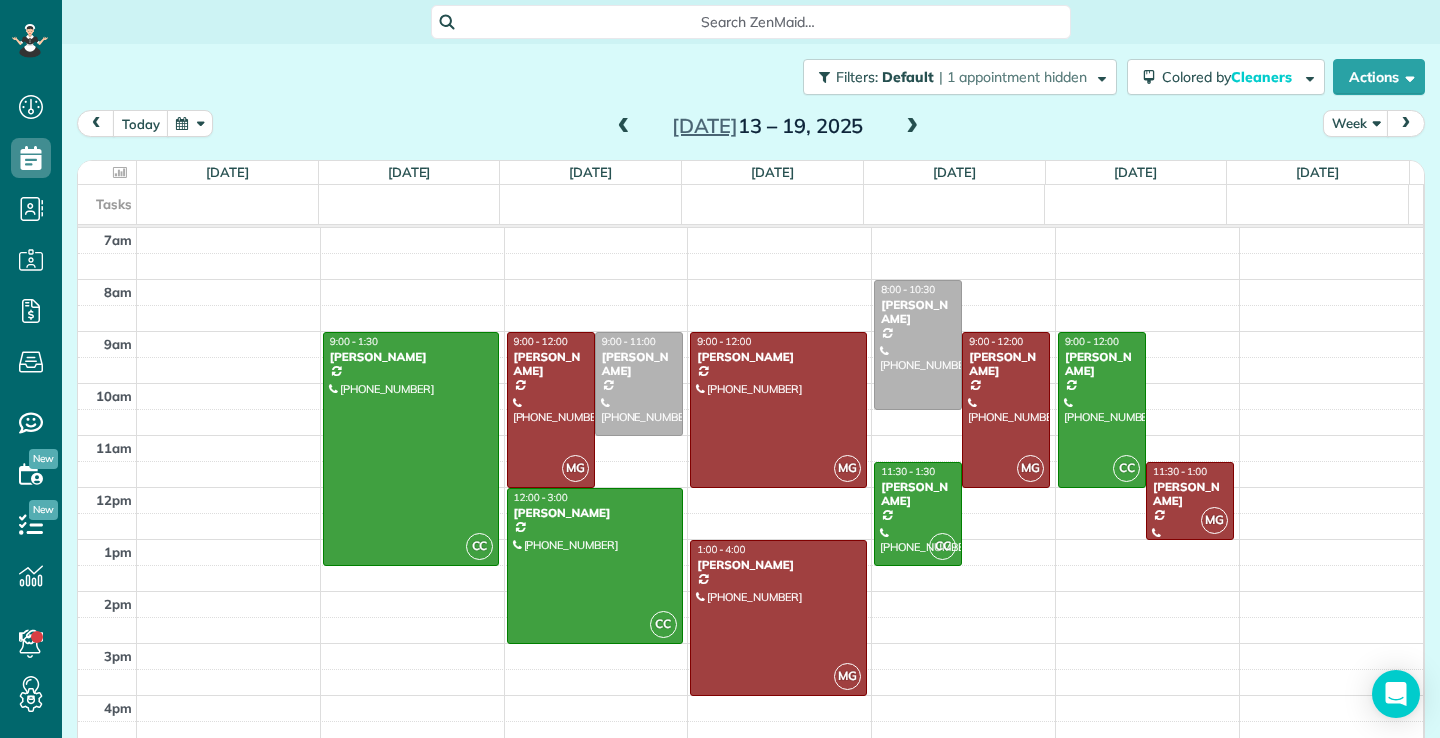 click at bounding box center [624, 127] 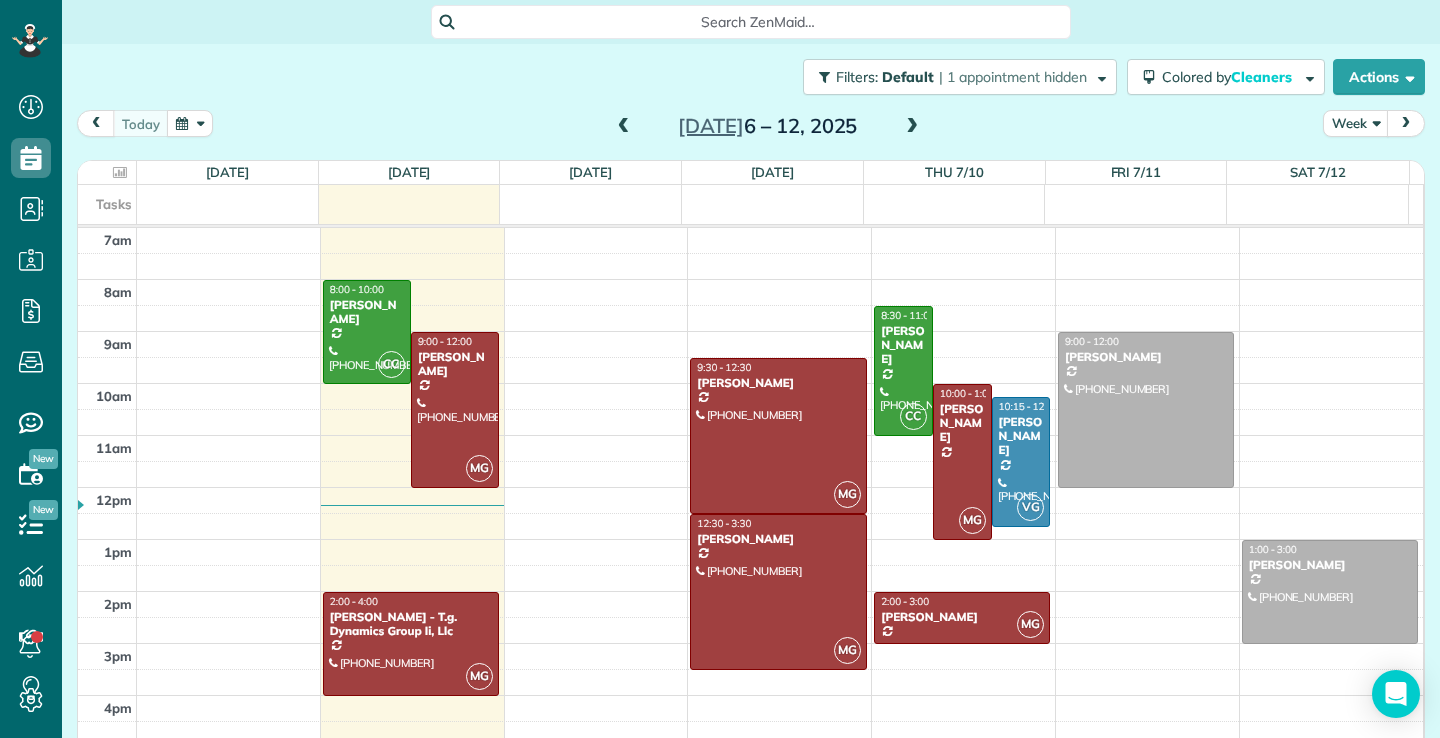click at bounding box center (624, 127) 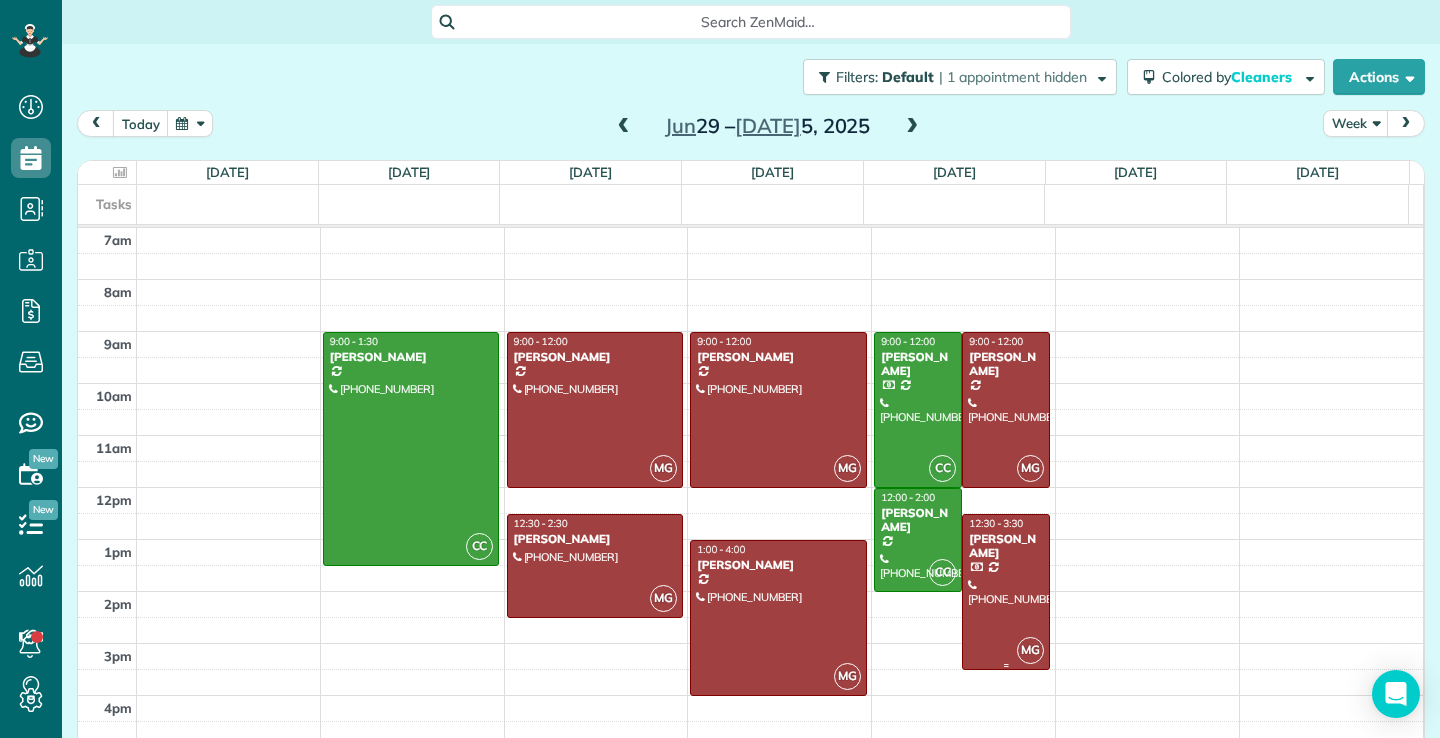 click at bounding box center [1006, 592] 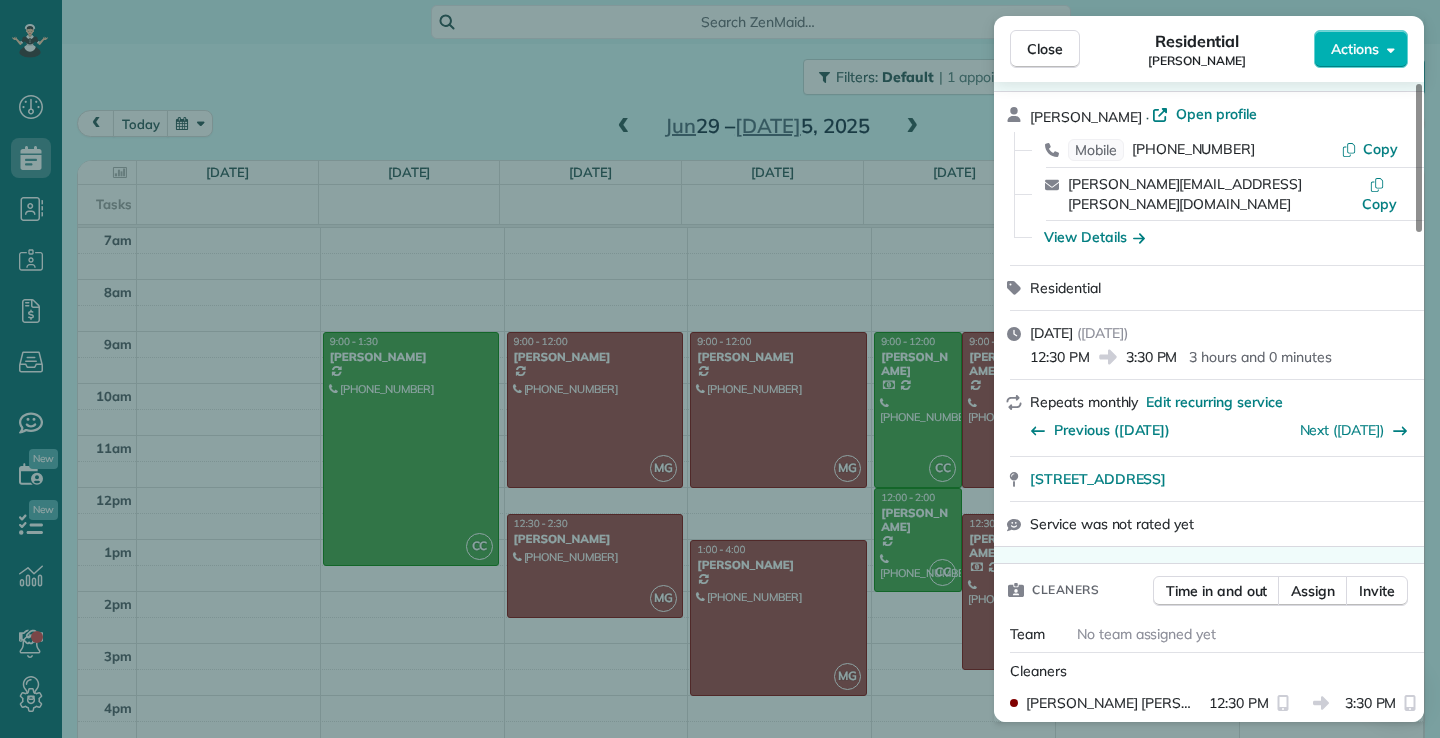 scroll, scrollTop: 500, scrollLeft: 0, axis: vertical 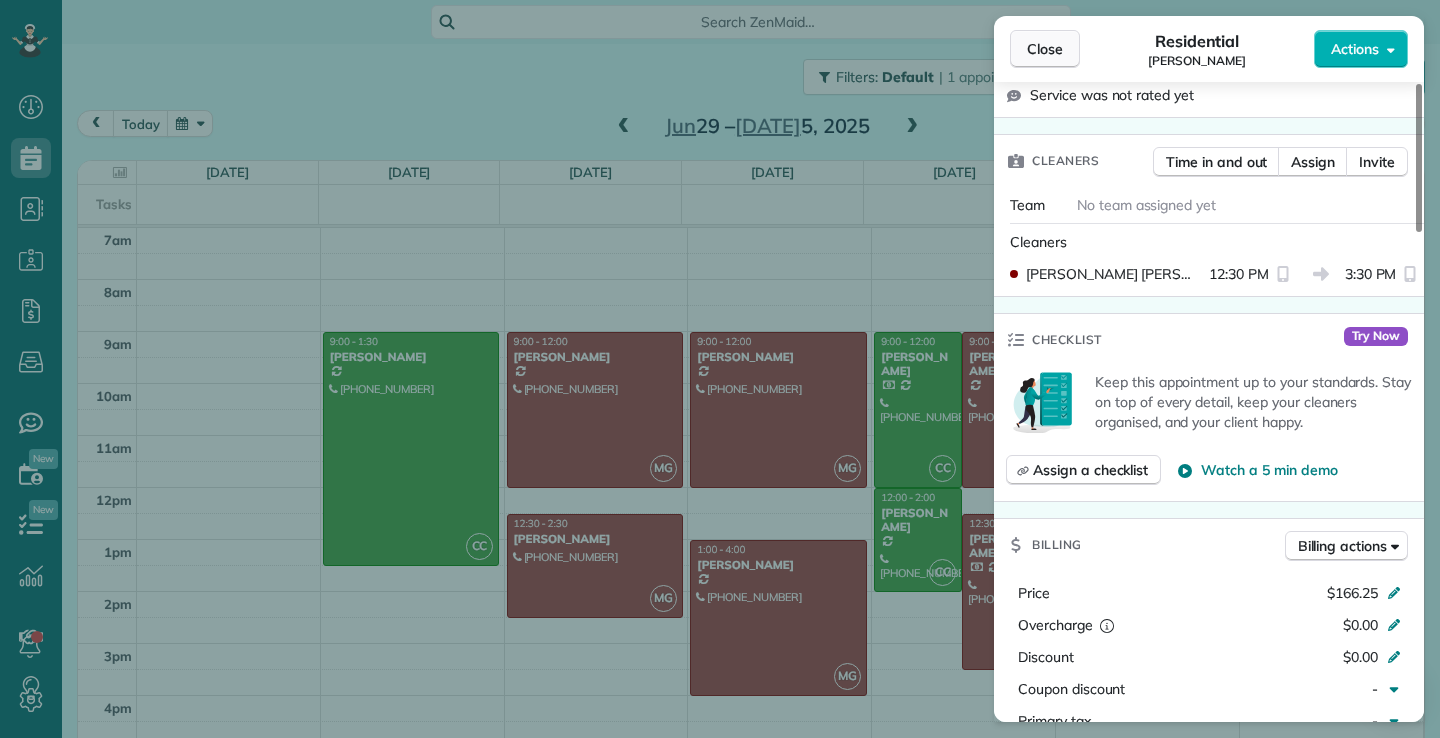 click on "Close" at bounding box center [1045, 49] 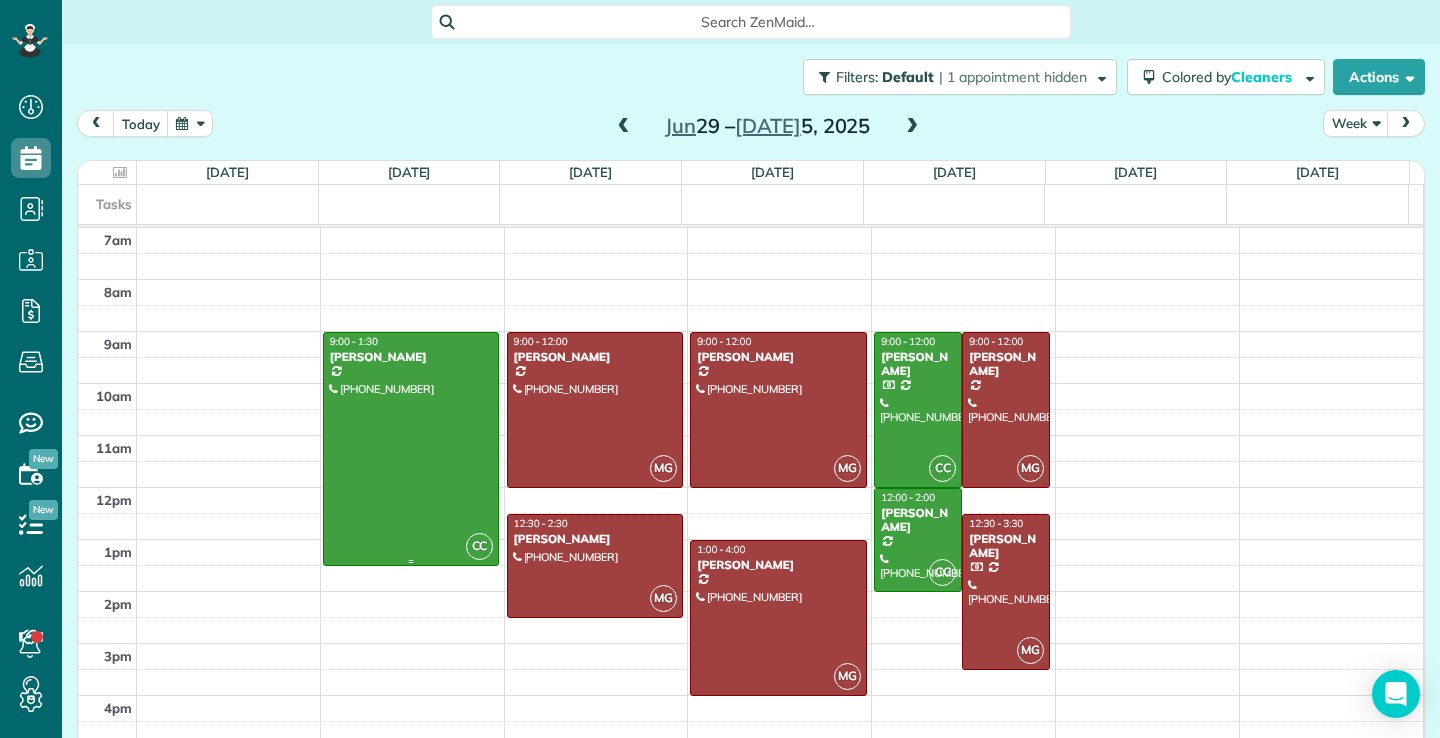 click at bounding box center [411, 449] 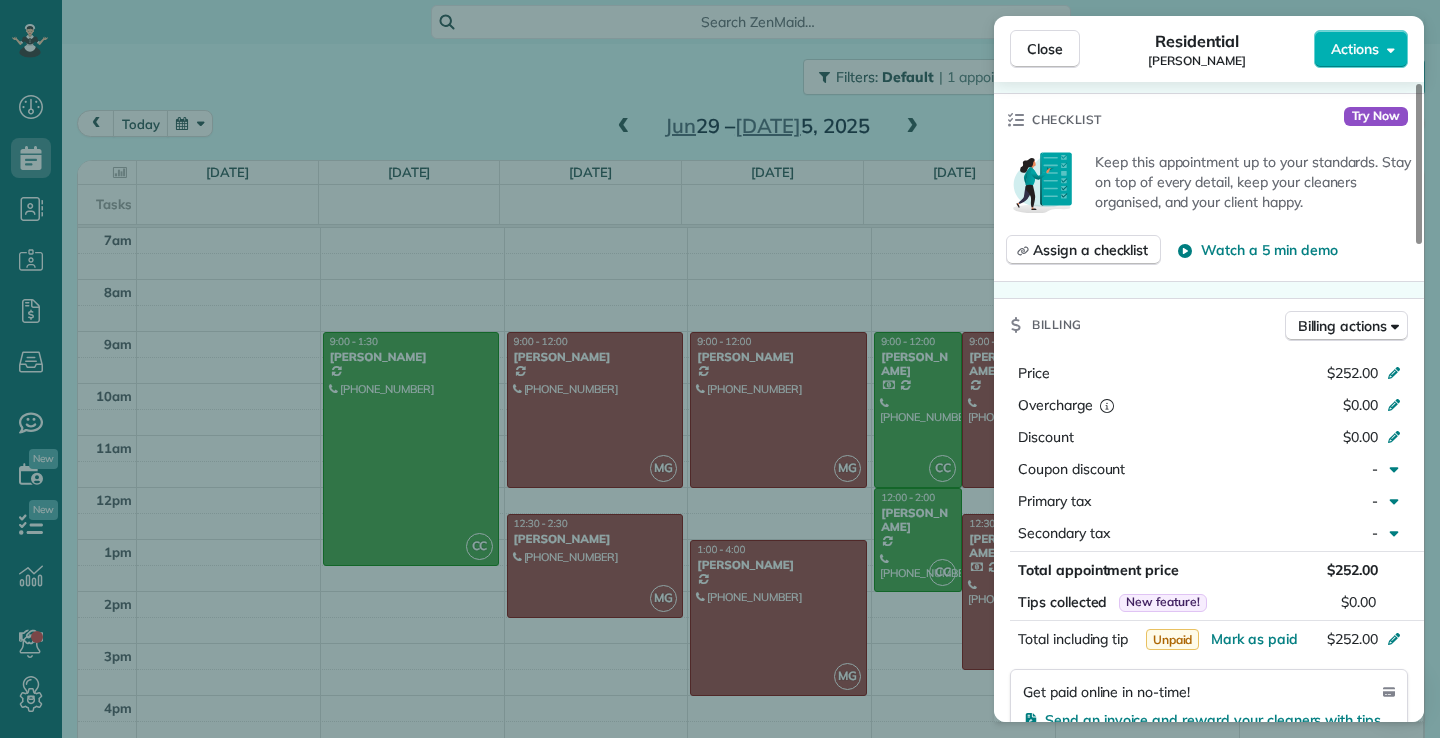 scroll, scrollTop: 700, scrollLeft: 0, axis: vertical 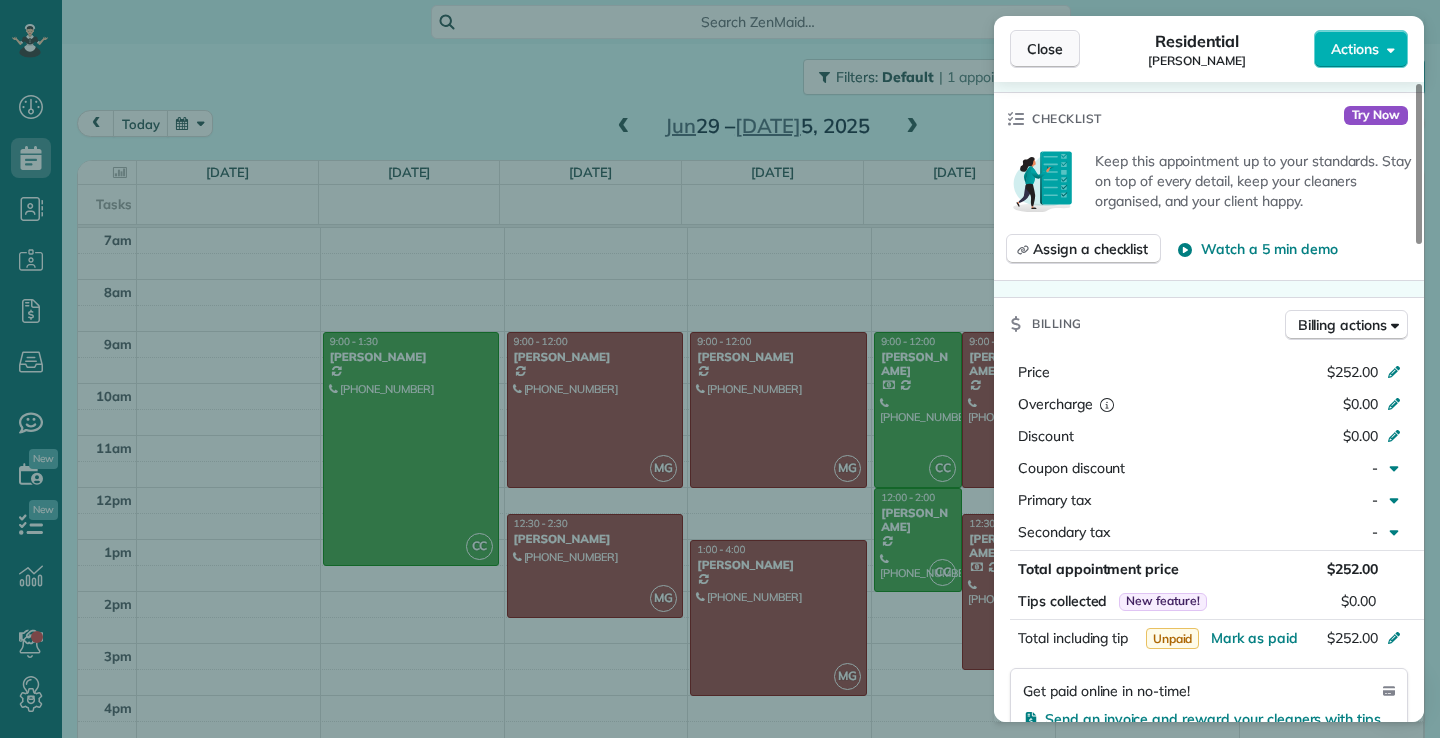 click on "Close" at bounding box center (1045, 49) 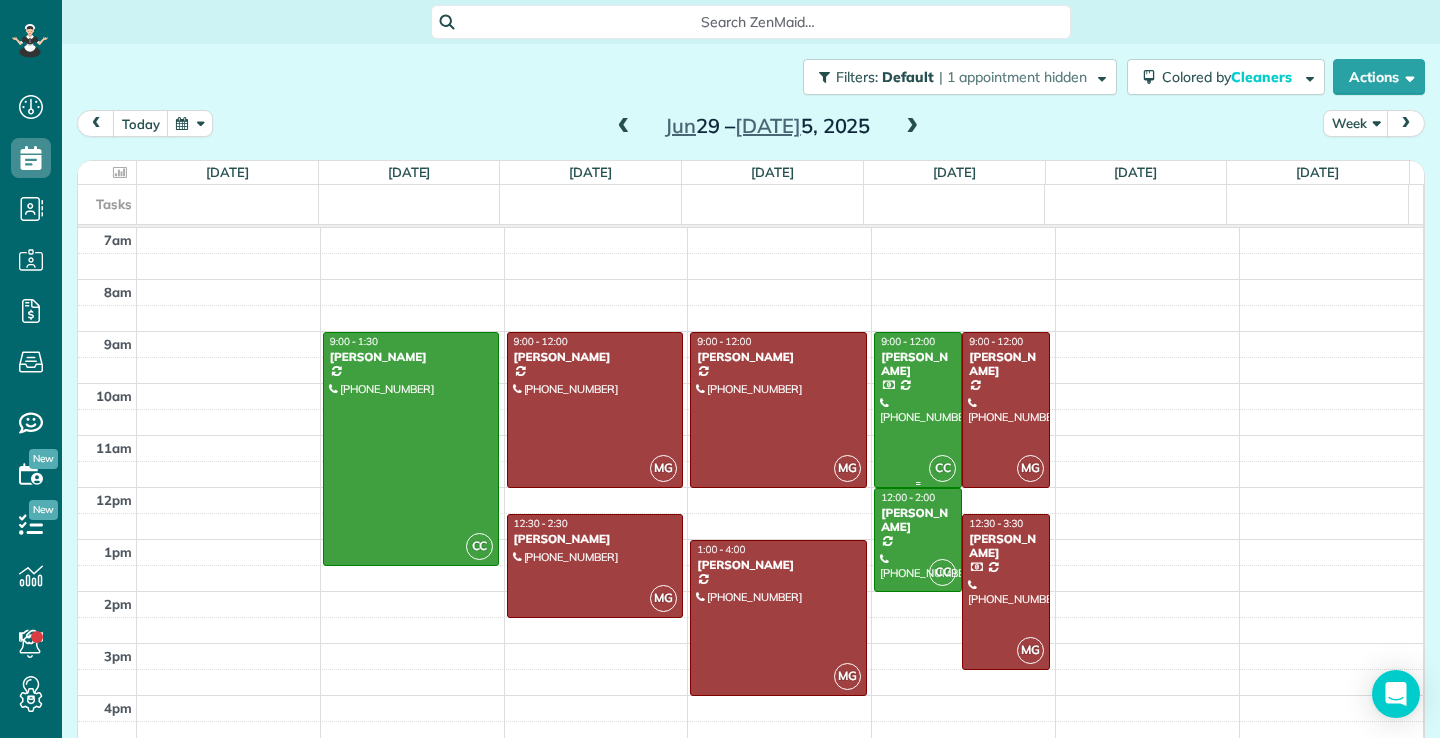 click at bounding box center [918, 410] 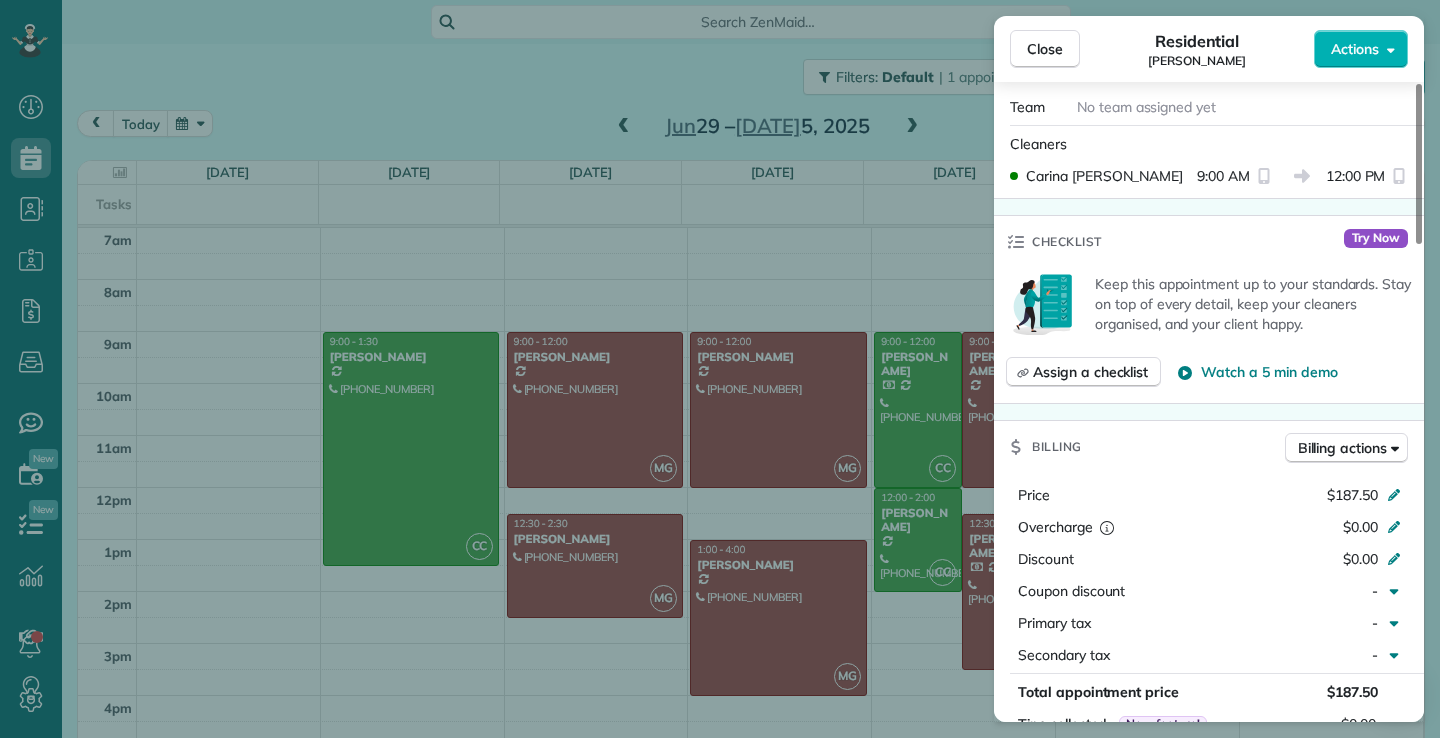 scroll, scrollTop: 600, scrollLeft: 0, axis: vertical 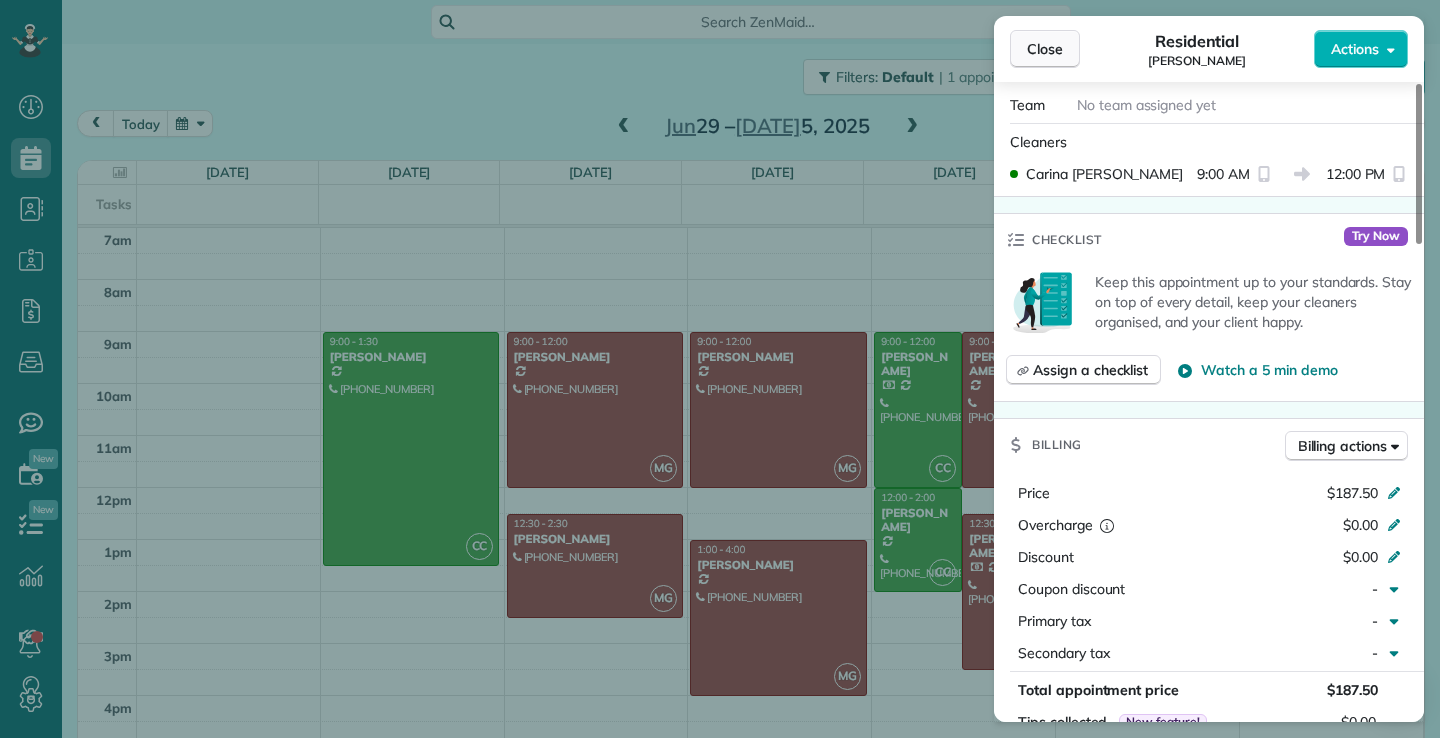 click on "Close" at bounding box center (1045, 49) 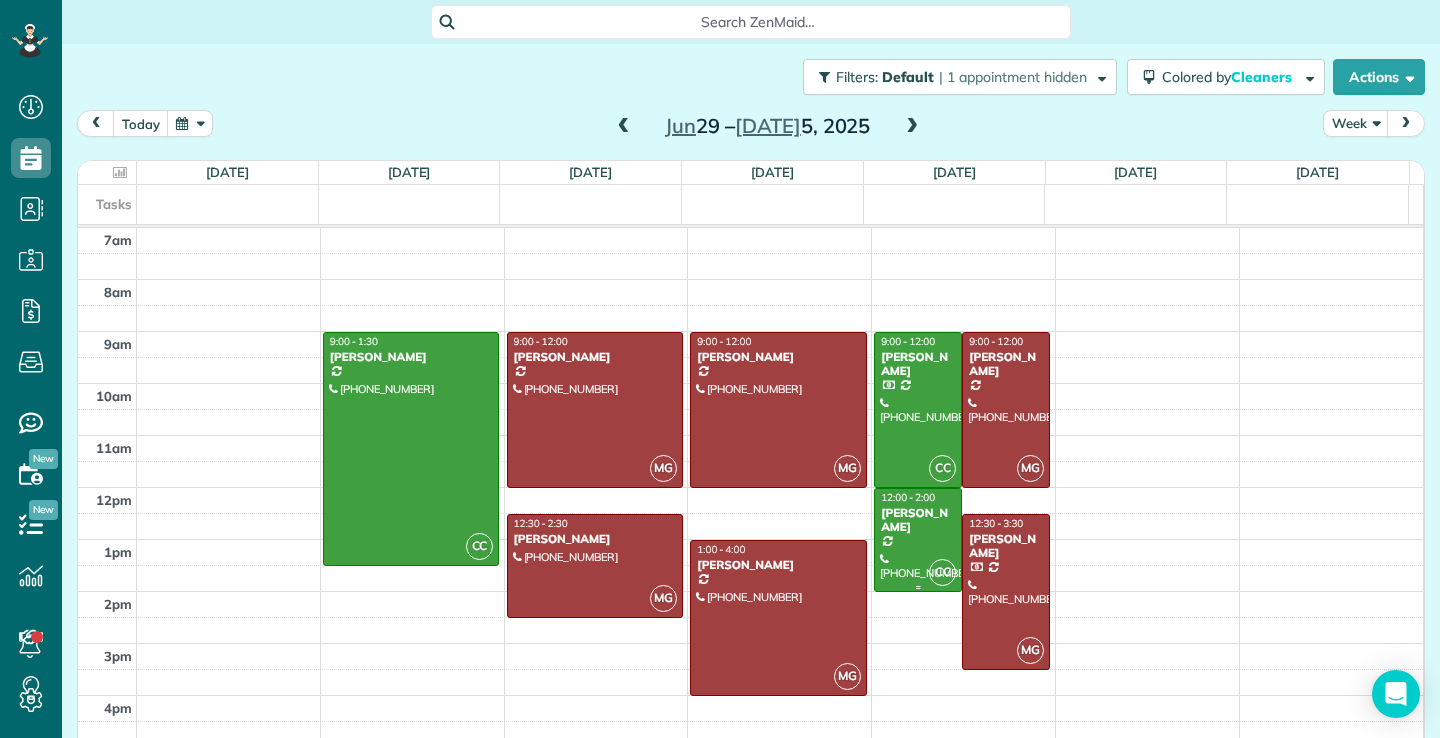 click on "Kristine Entwistle" at bounding box center (918, 520) 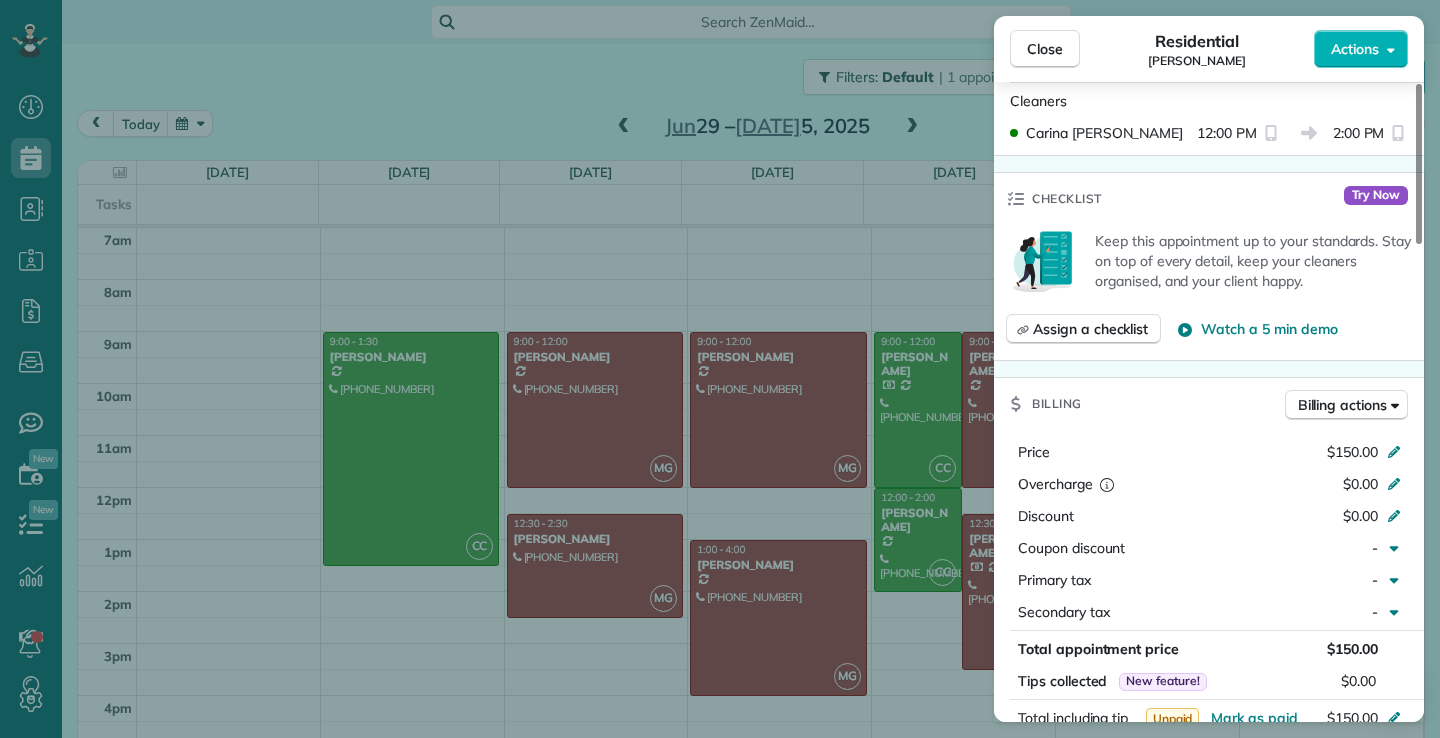 scroll, scrollTop: 700, scrollLeft: 0, axis: vertical 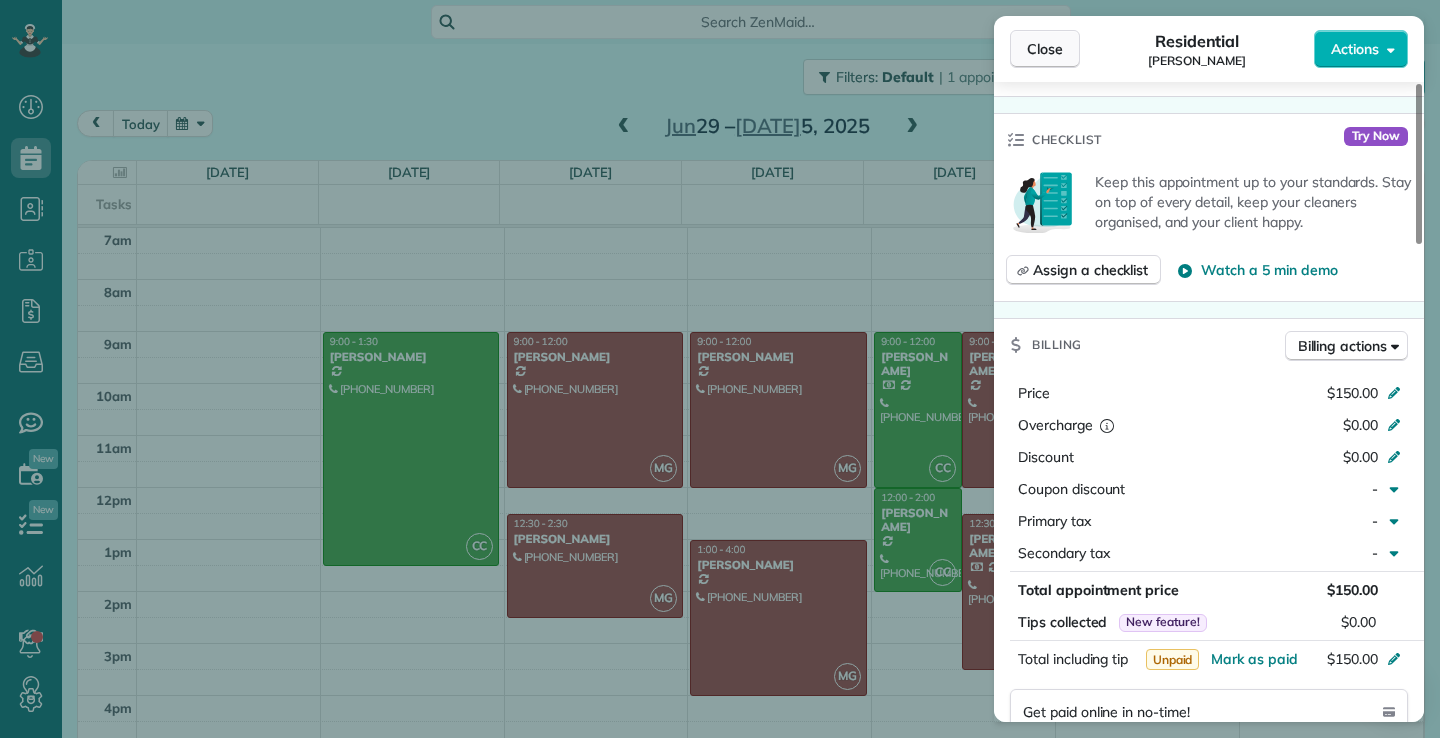 click on "Close" at bounding box center (1045, 49) 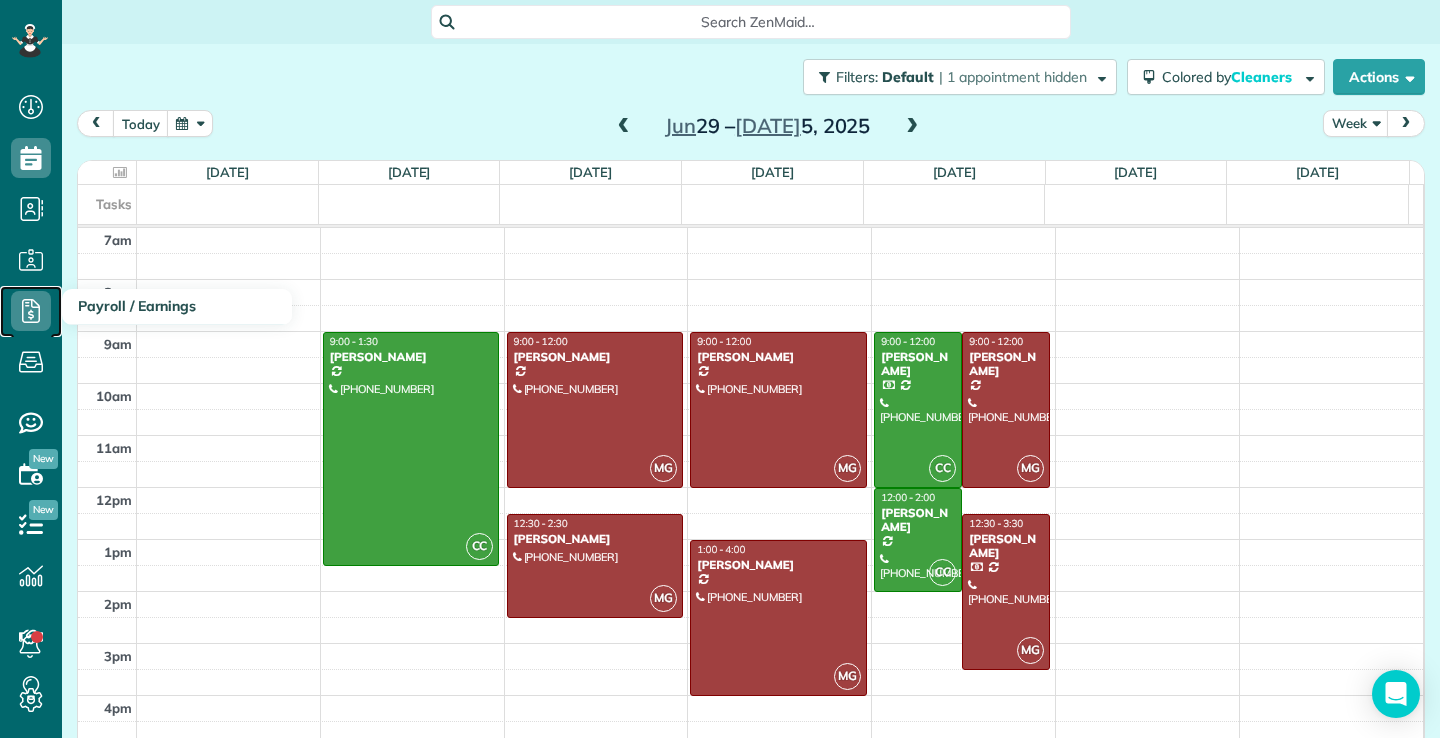 click 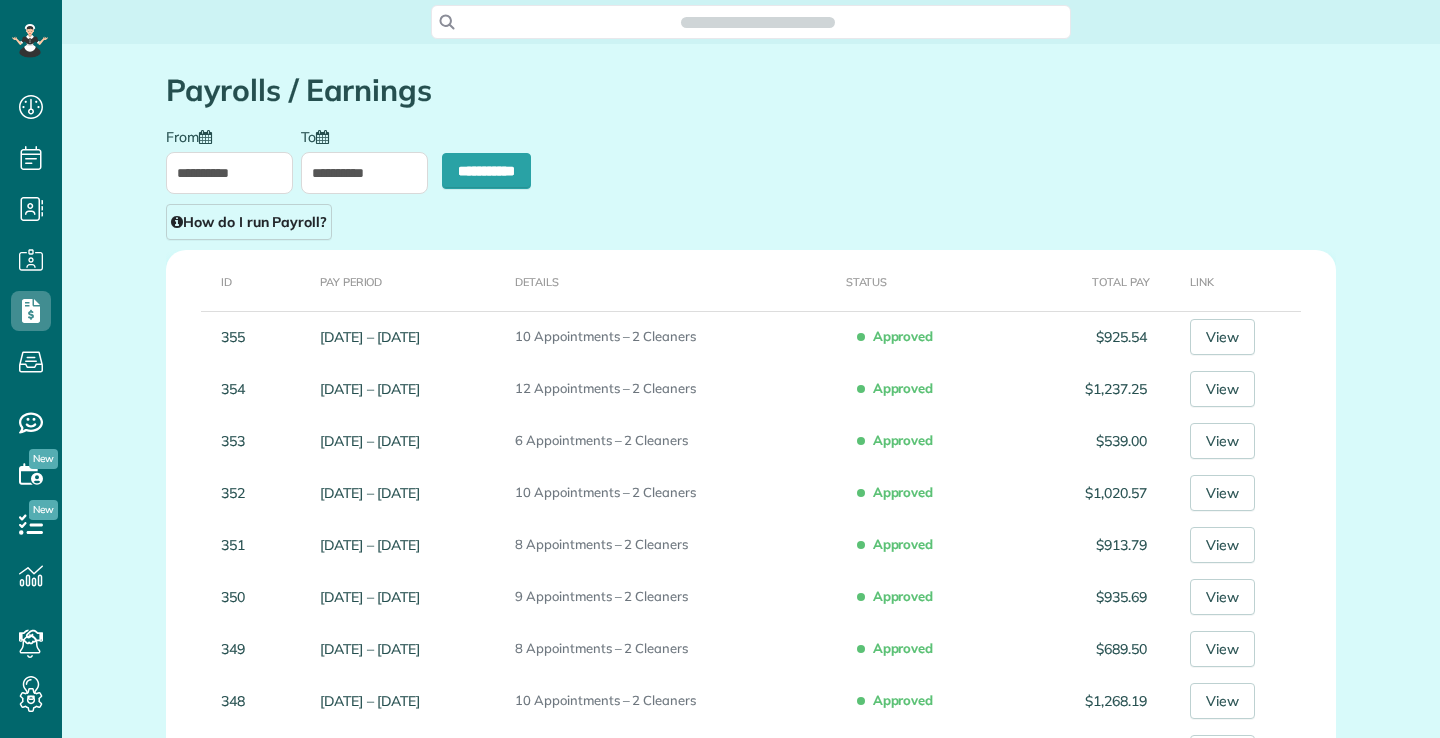 scroll, scrollTop: 0, scrollLeft: 0, axis: both 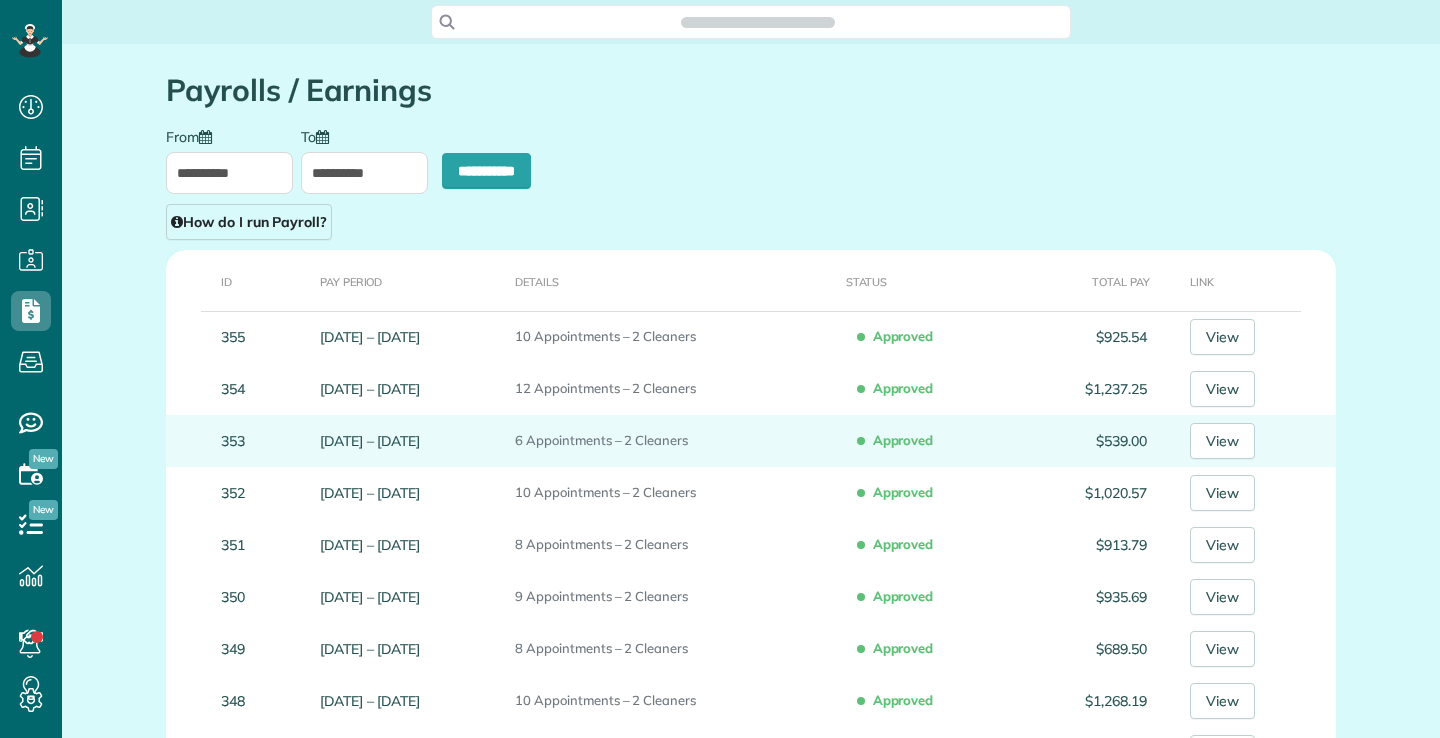 type on "**********" 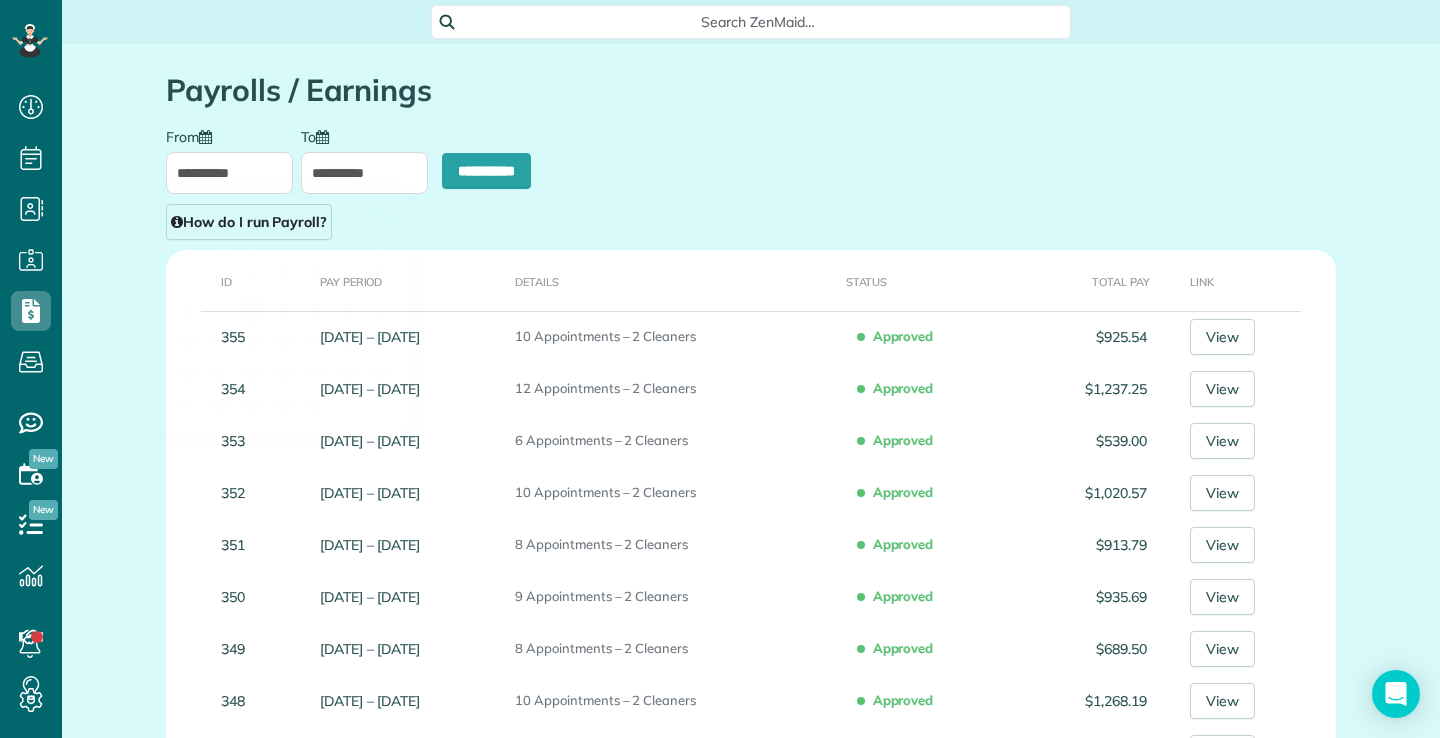 click on "**********" at bounding box center (229, 173) 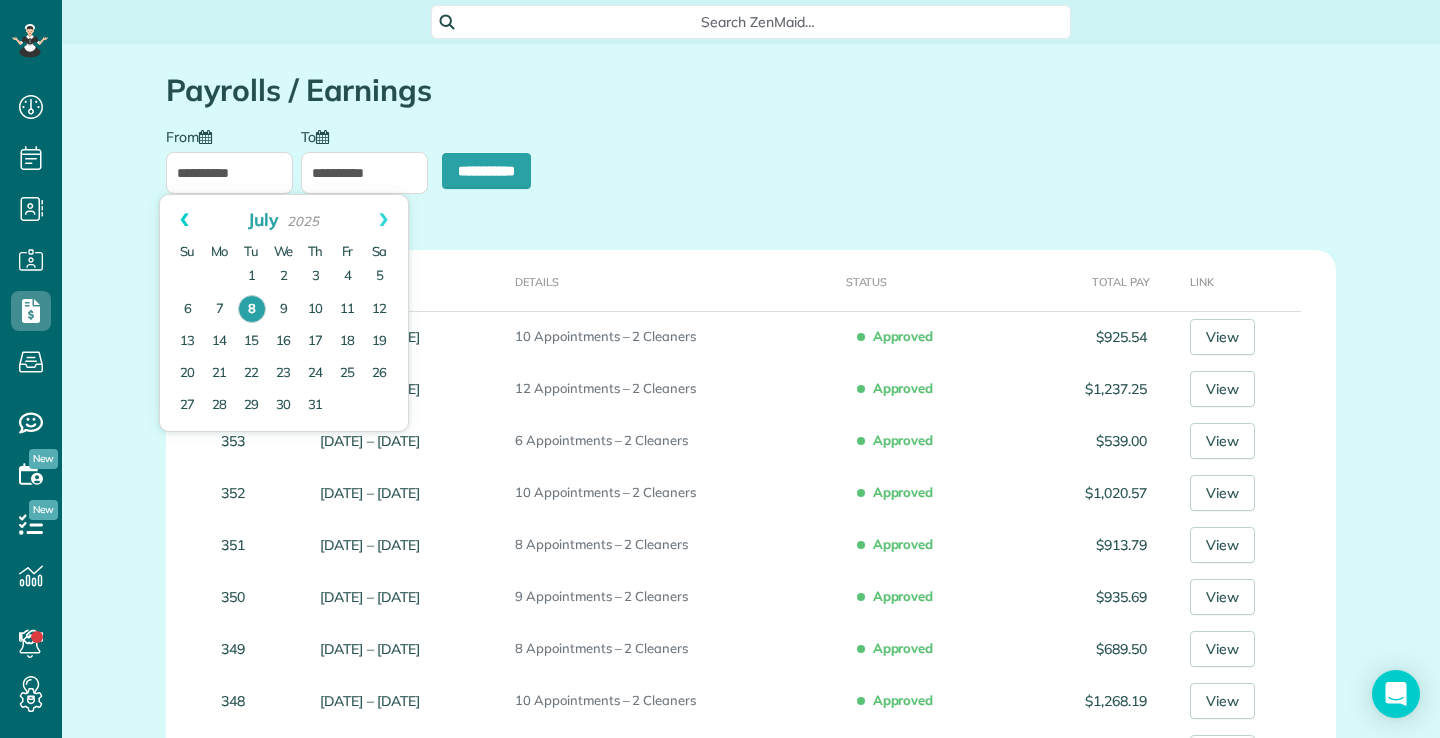 click on "Prev" at bounding box center [184, 220] 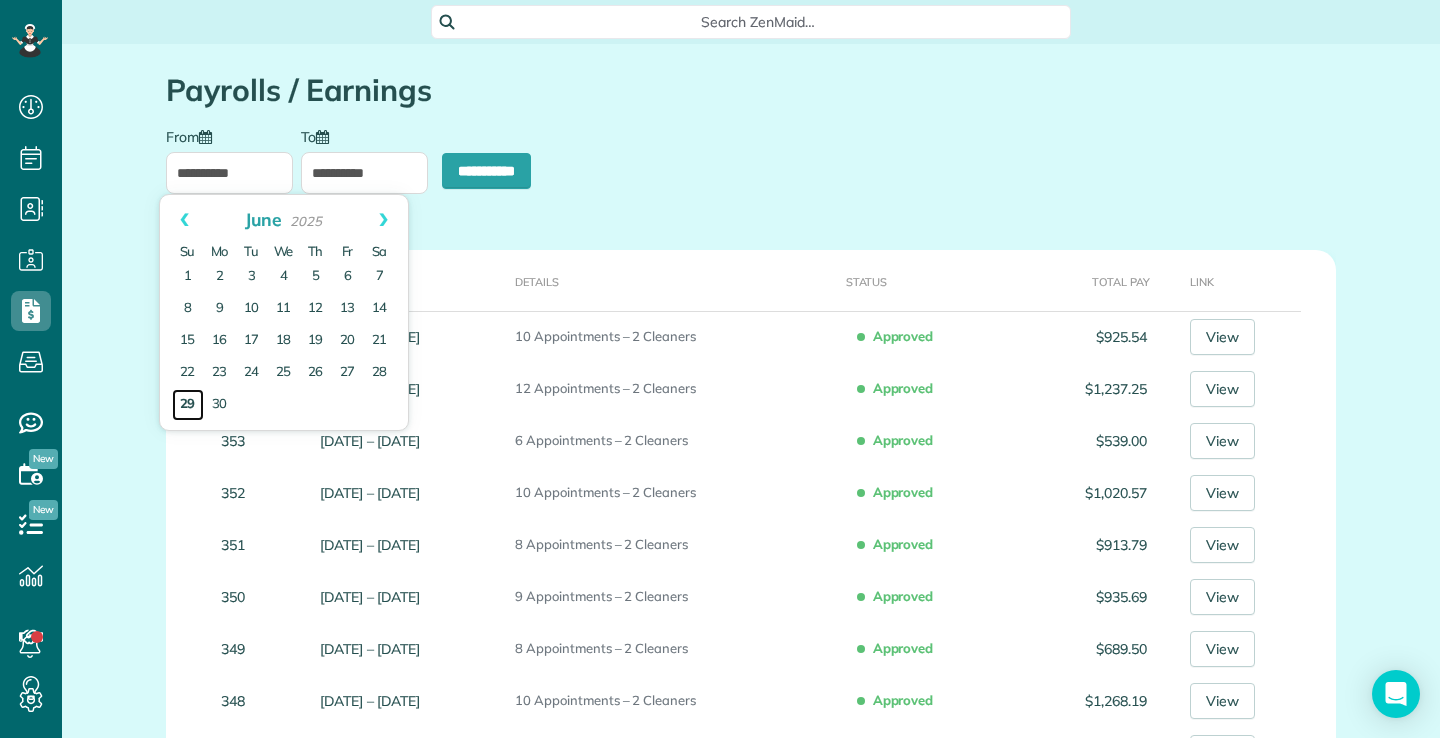 click on "29" at bounding box center (188, 405) 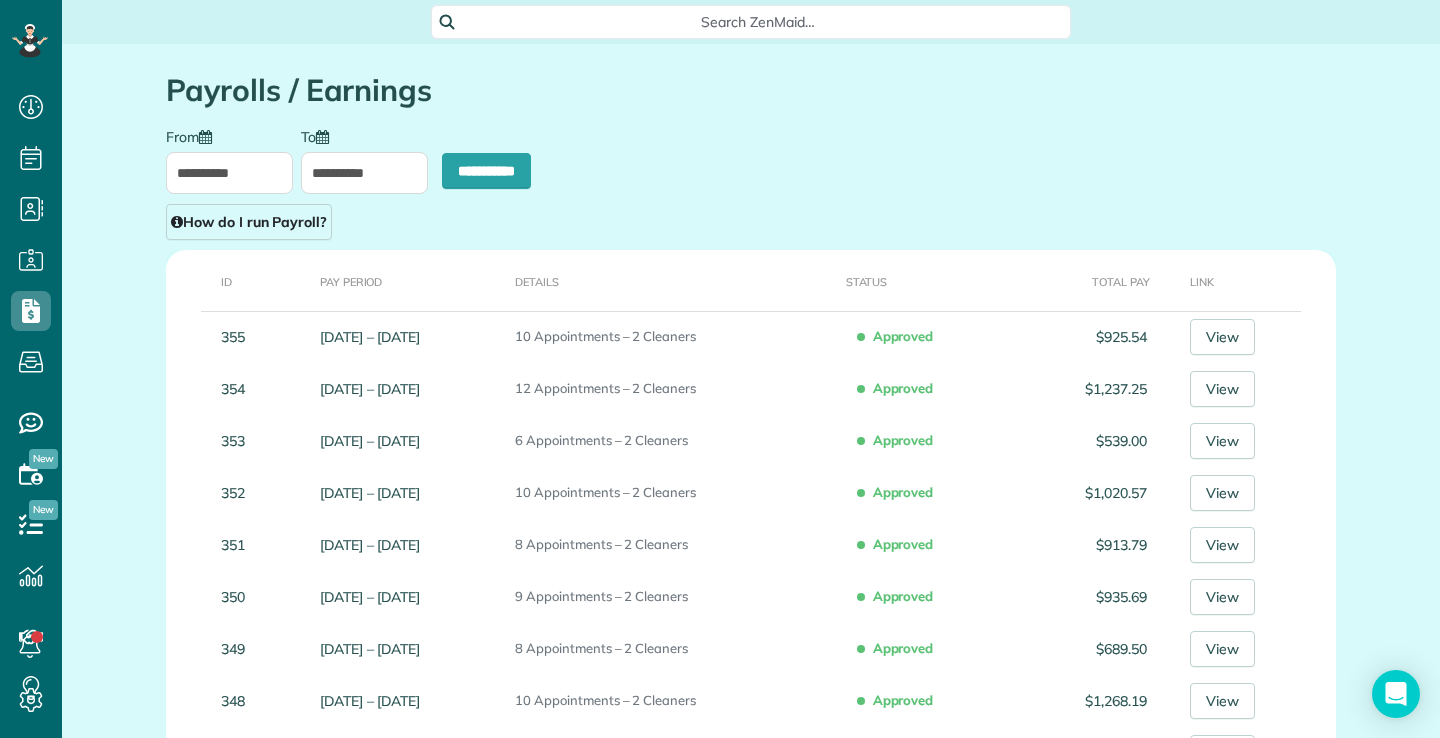 click on "**********" at bounding box center [364, 173] 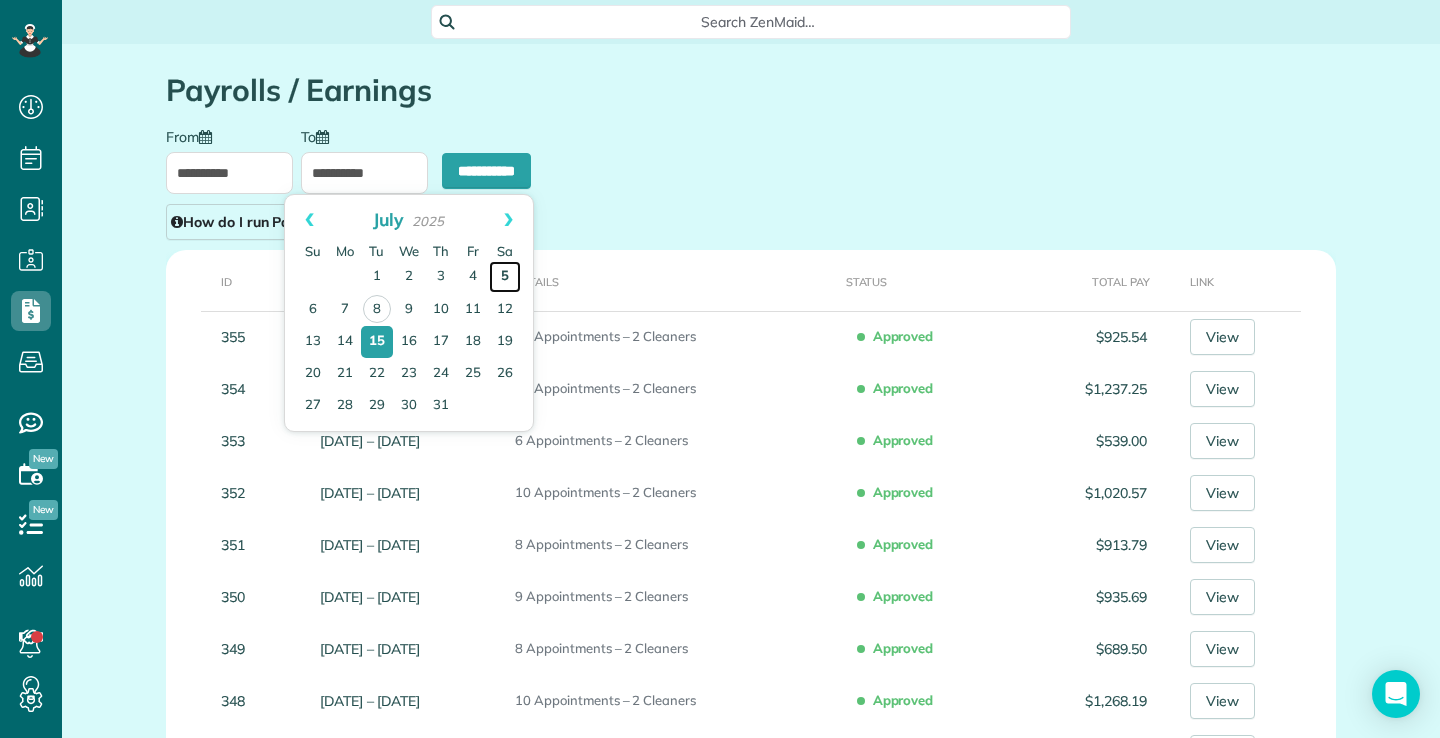 click on "5" at bounding box center [505, 277] 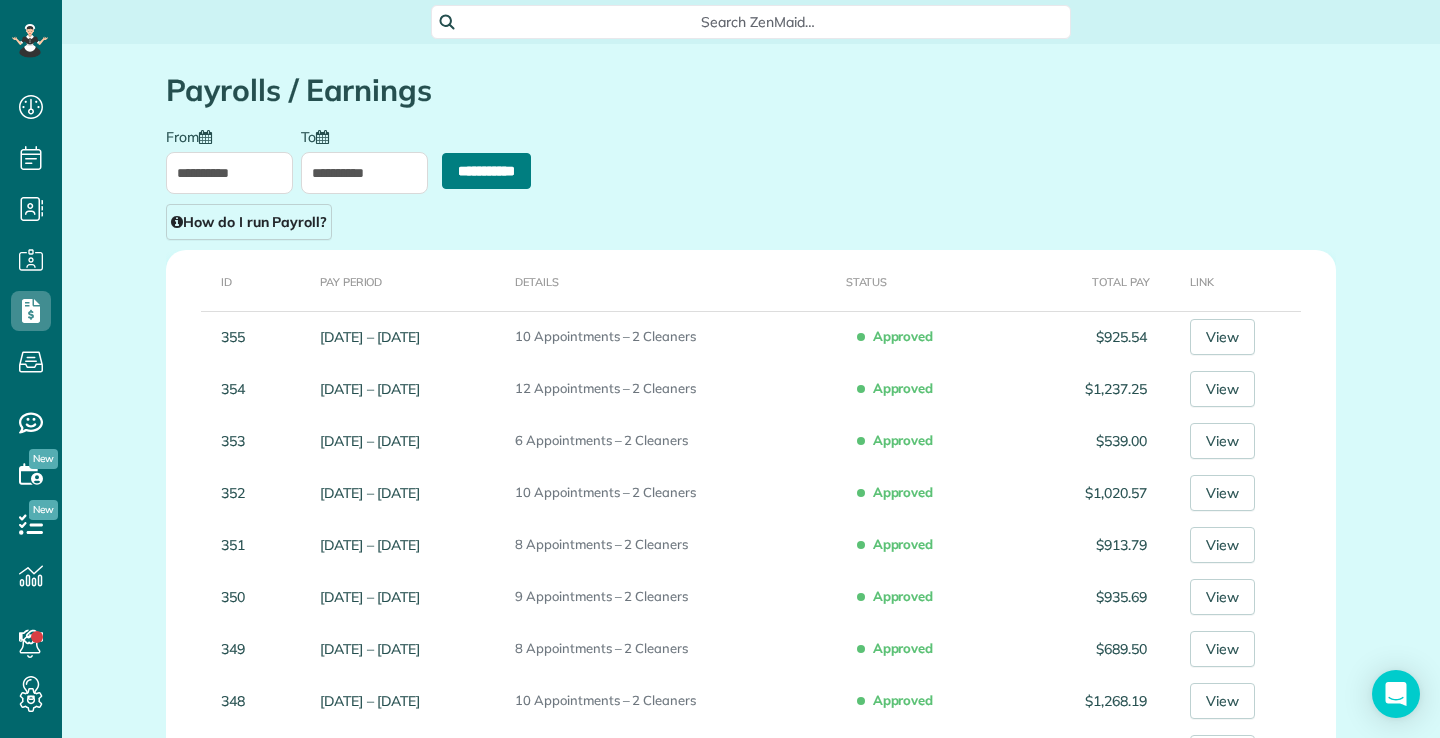 click on "**********" at bounding box center [486, 171] 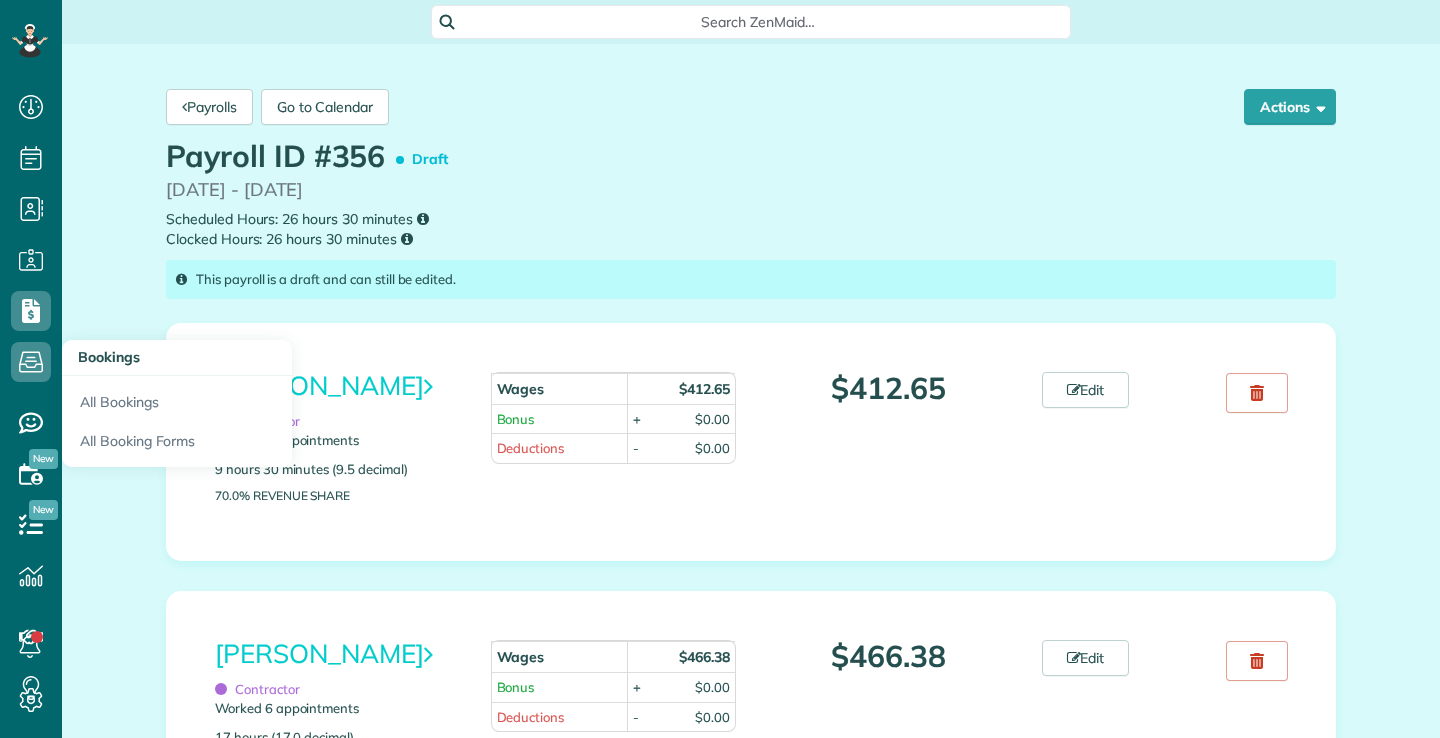 scroll, scrollTop: 0, scrollLeft: 0, axis: both 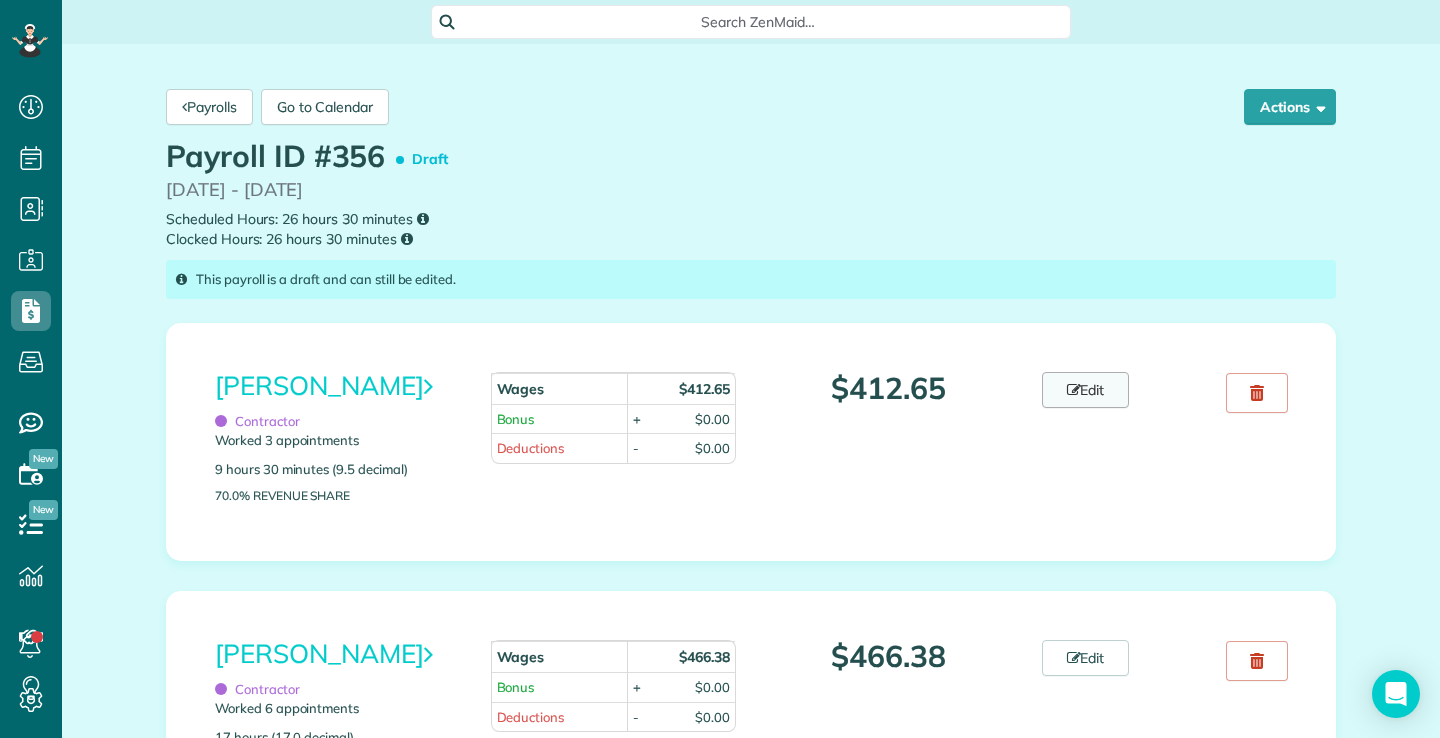 click on "Edit" at bounding box center (1086, 390) 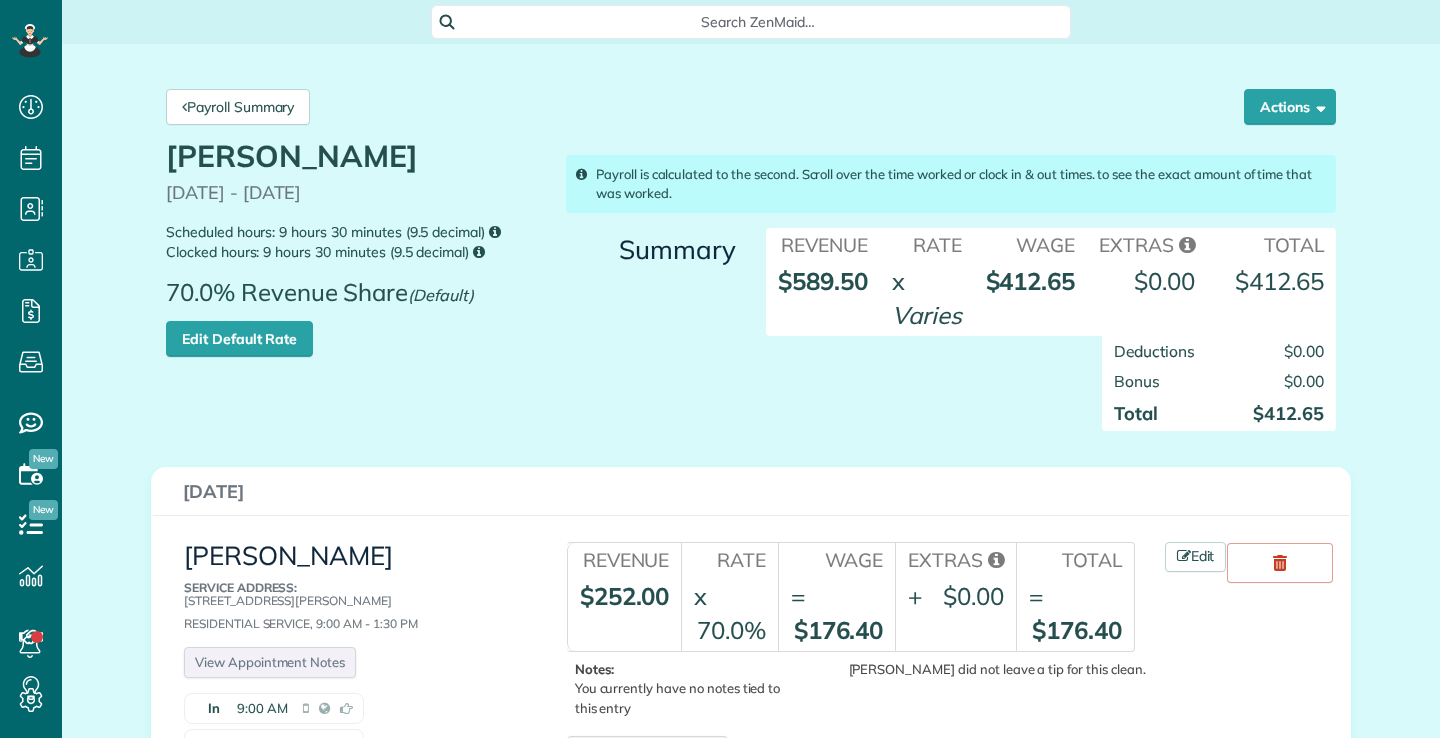 scroll, scrollTop: 0, scrollLeft: 0, axis: both 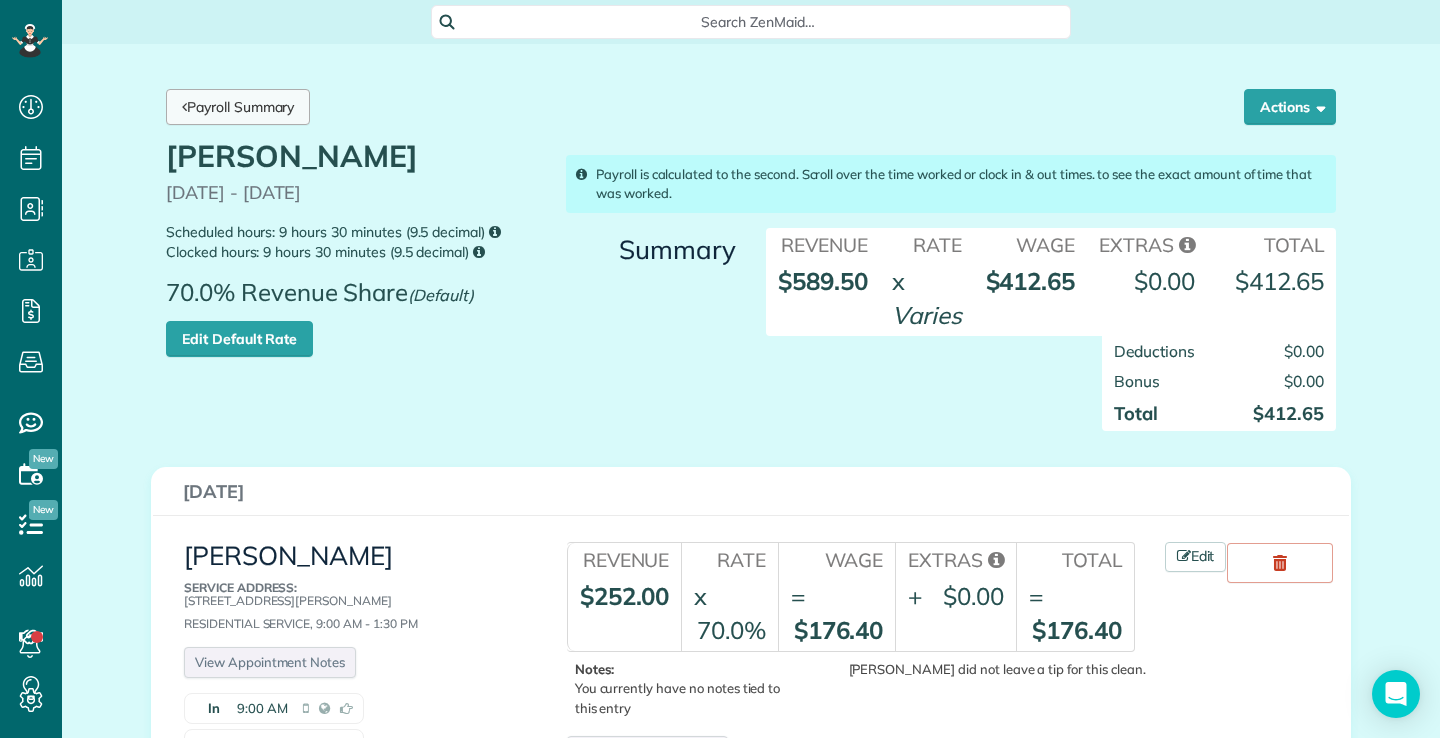 click on "Payroll Summary" at bounding box center [238, 107] 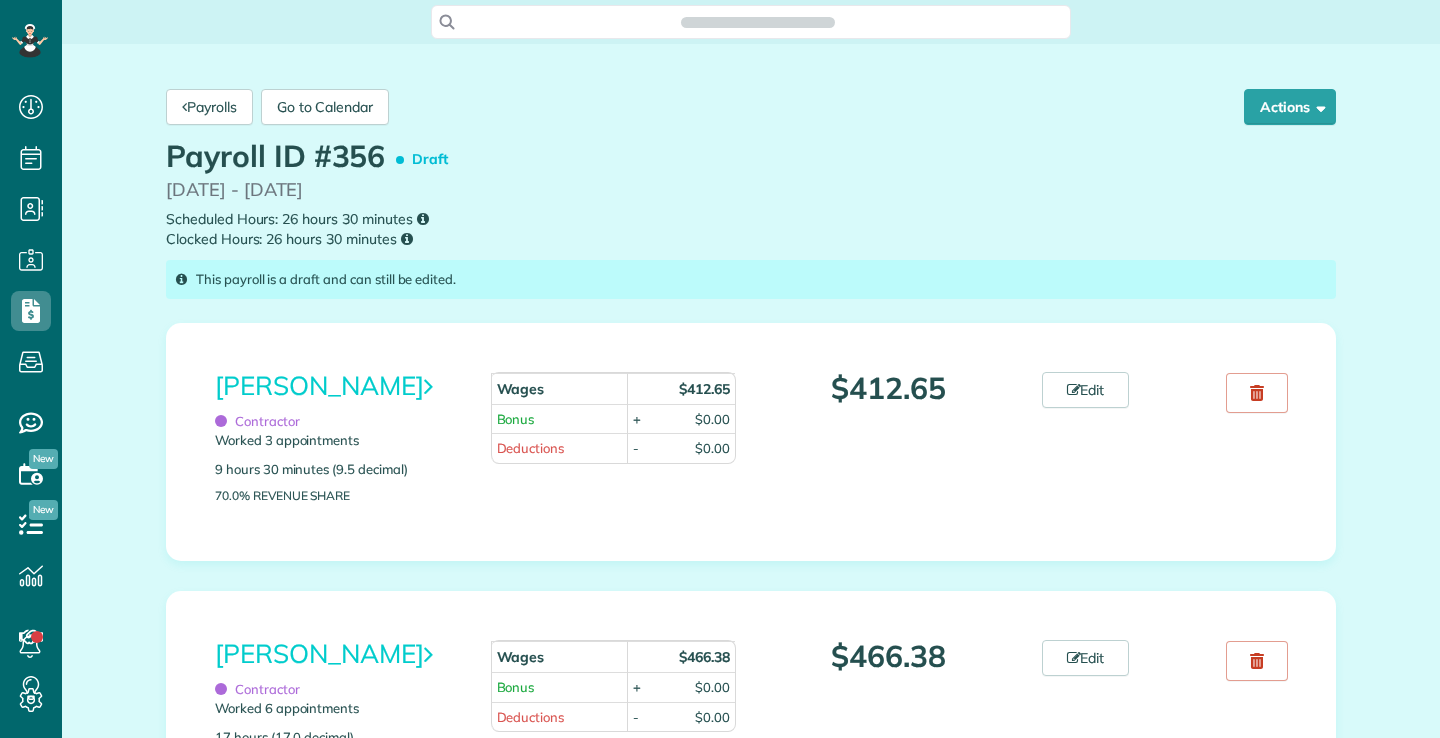 scroll, scrollTop: 0, scrollLeft: 0, axis: both 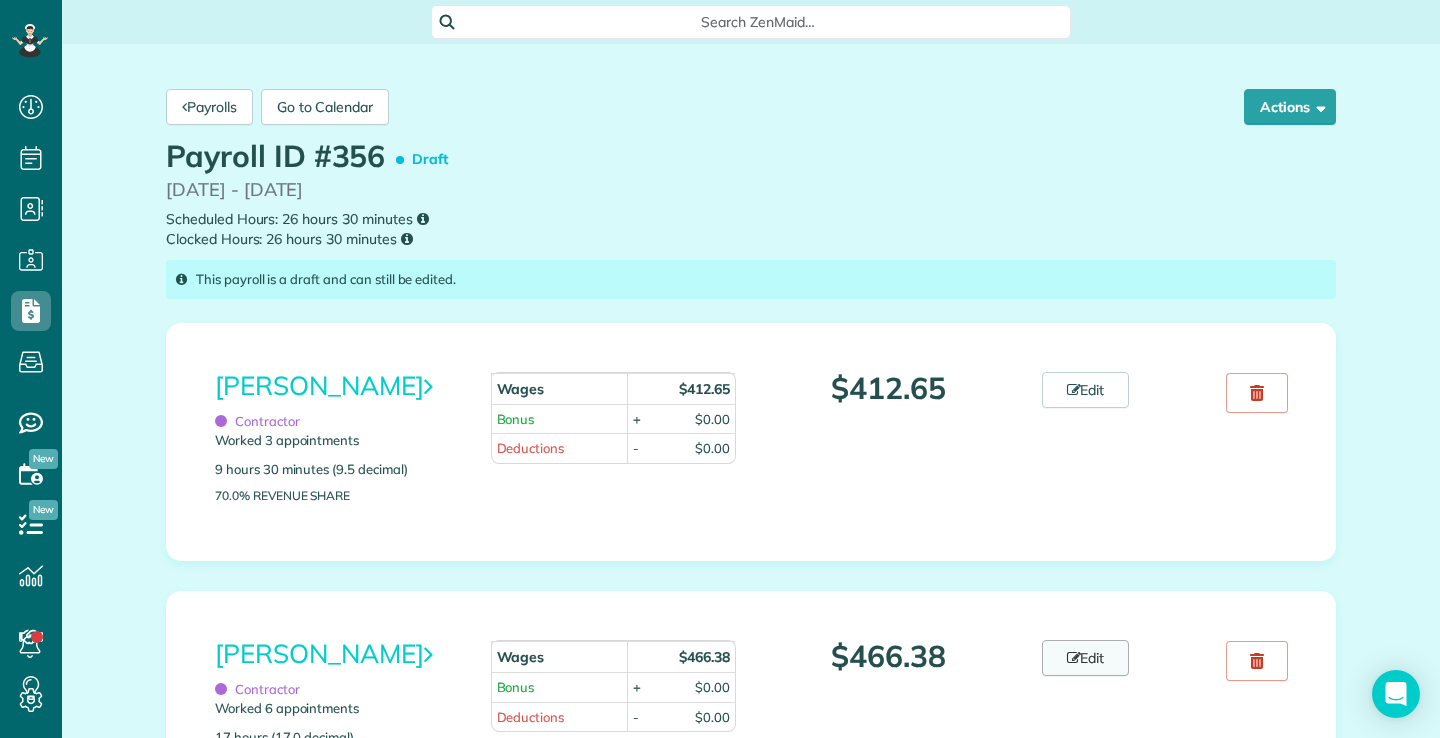 click on "Edit" at bounding box center [1086, 658] 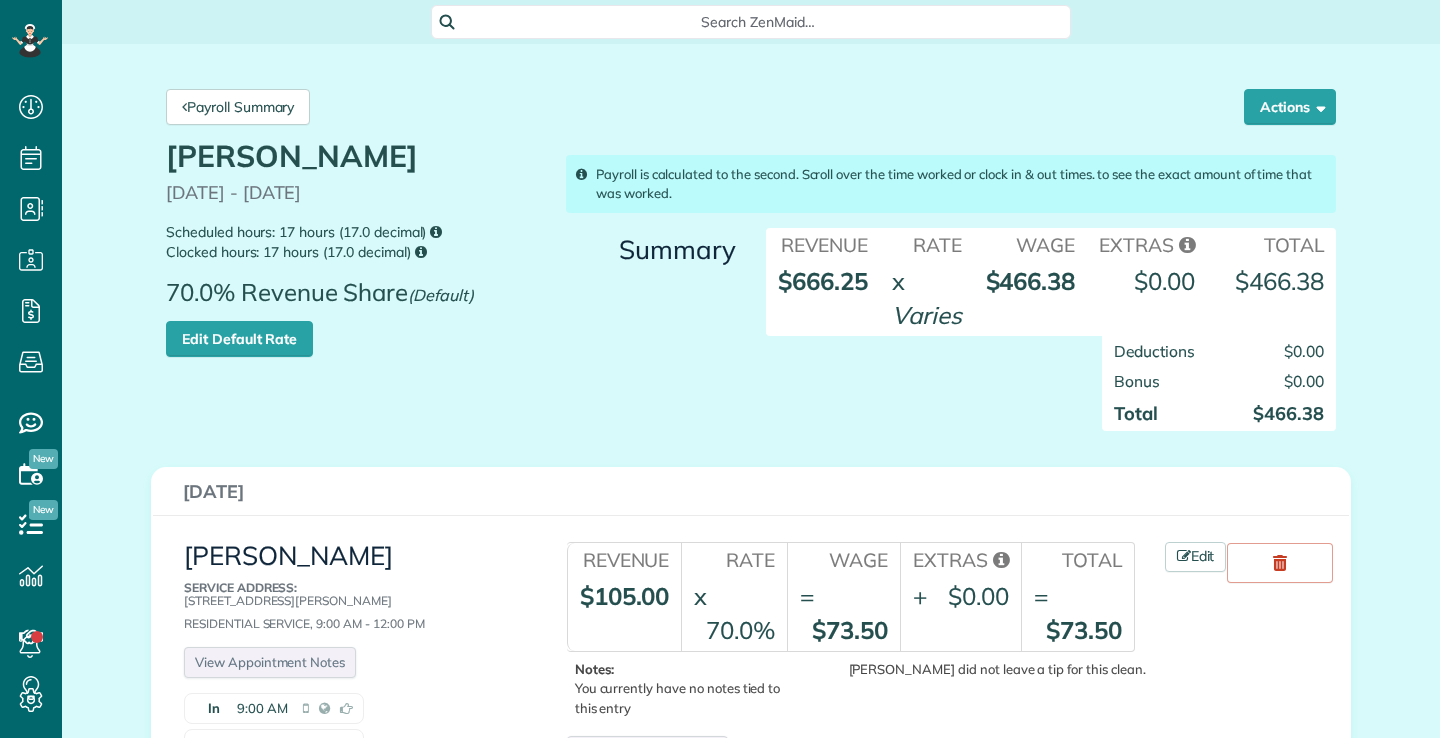 scroll, scrollTop: 0, scrollLeft: 0, axis: both 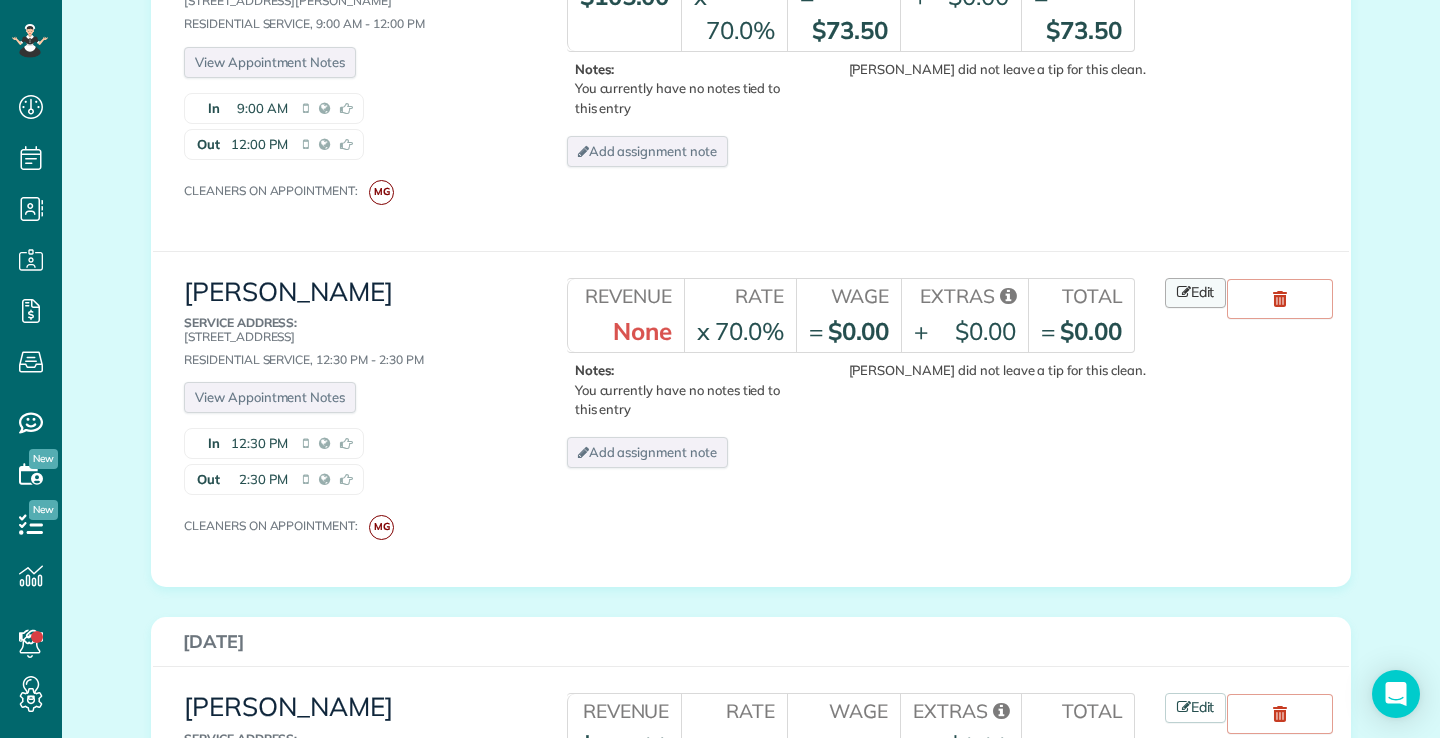 click on "Edit" at bounding box center [1196, 293] 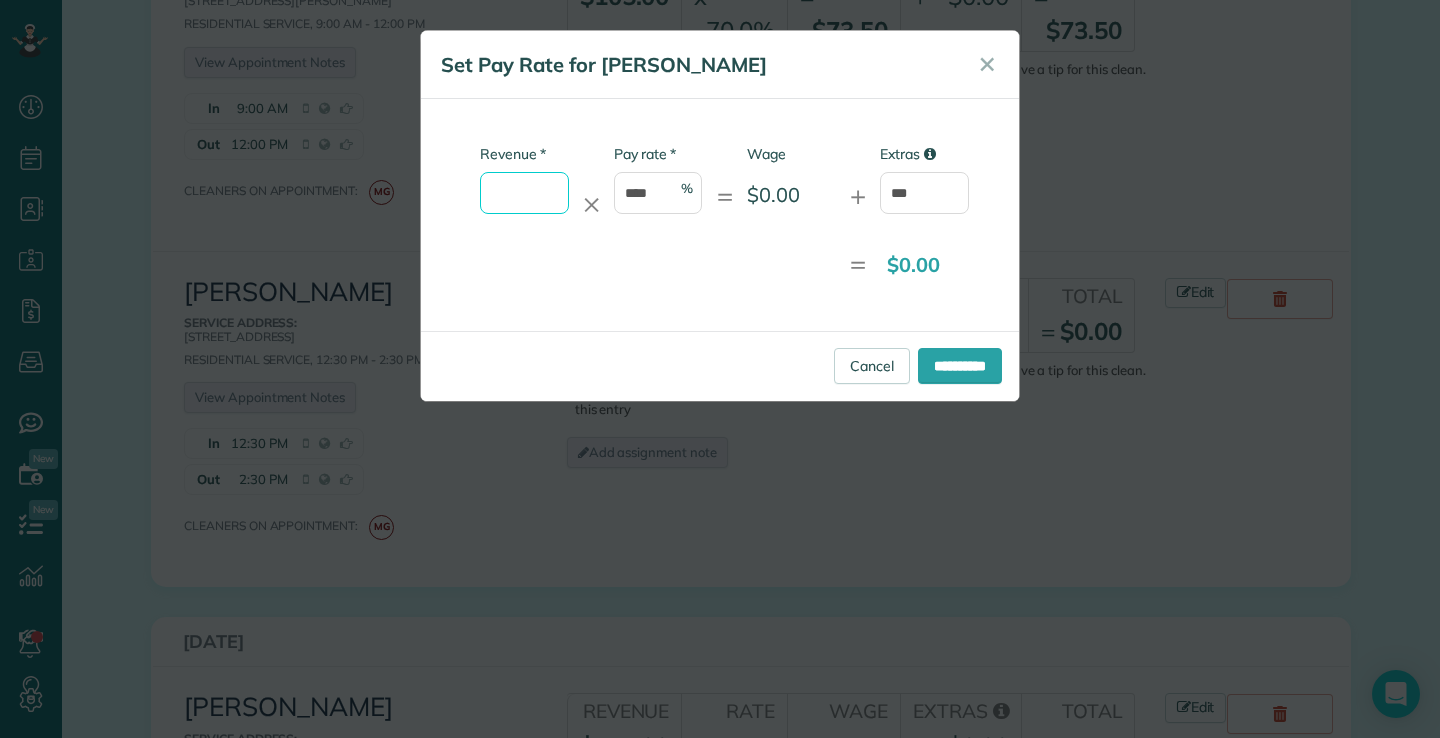 click on "*  Revenue" at bounding box center (524, 193) 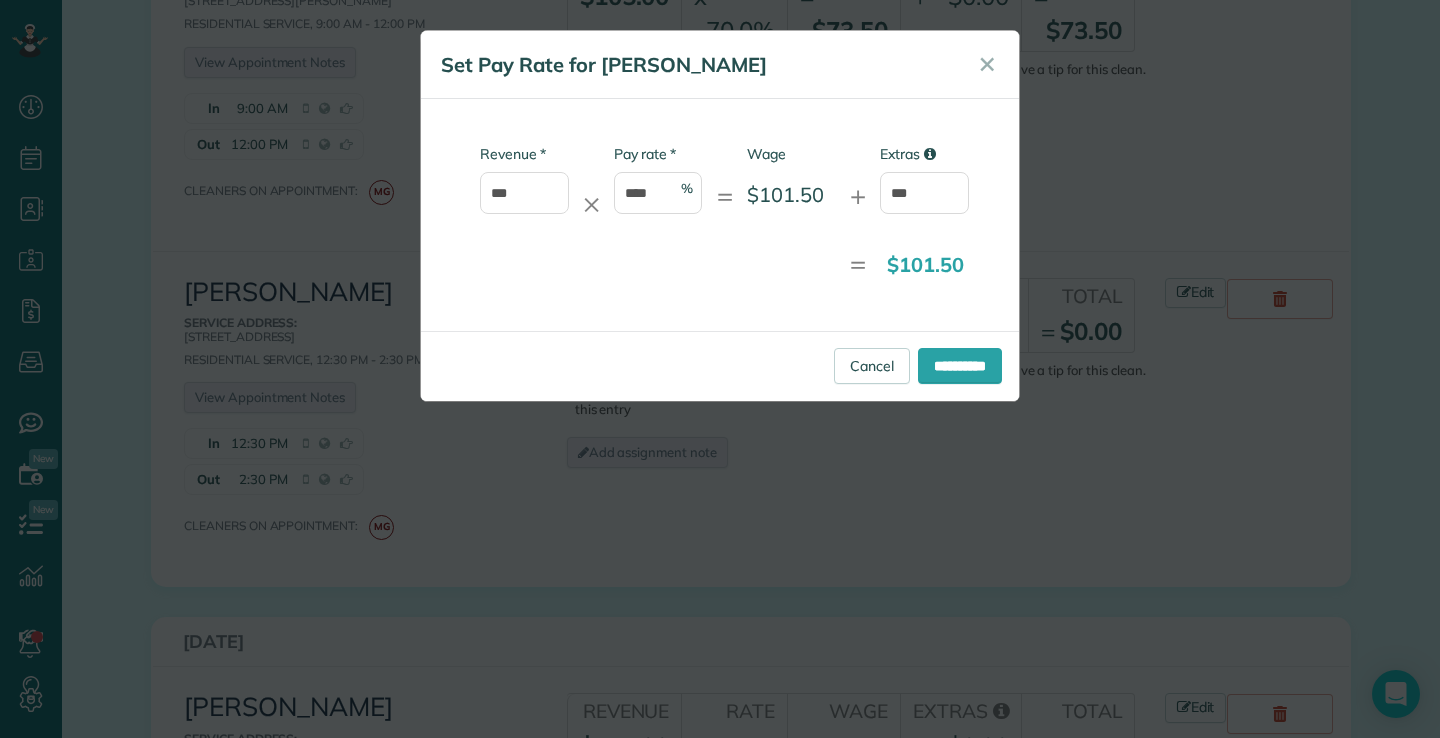 click on "*  Revenue ***
✕
*  Pay rate ****
%
=
Wage
$101.50
+
Extras
***
=
$101.50" at bounding box center [720, 215] 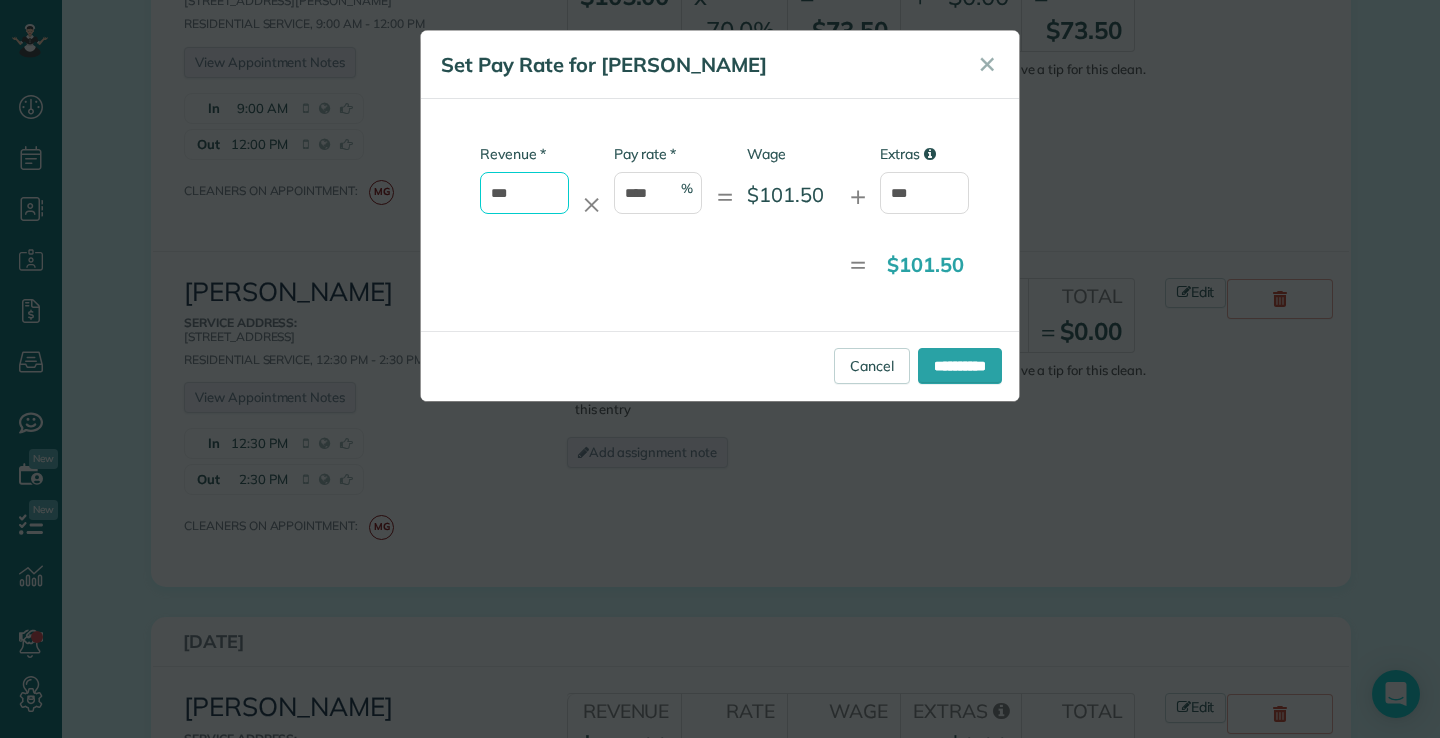 click on "***" at bounding box center (524, 193) 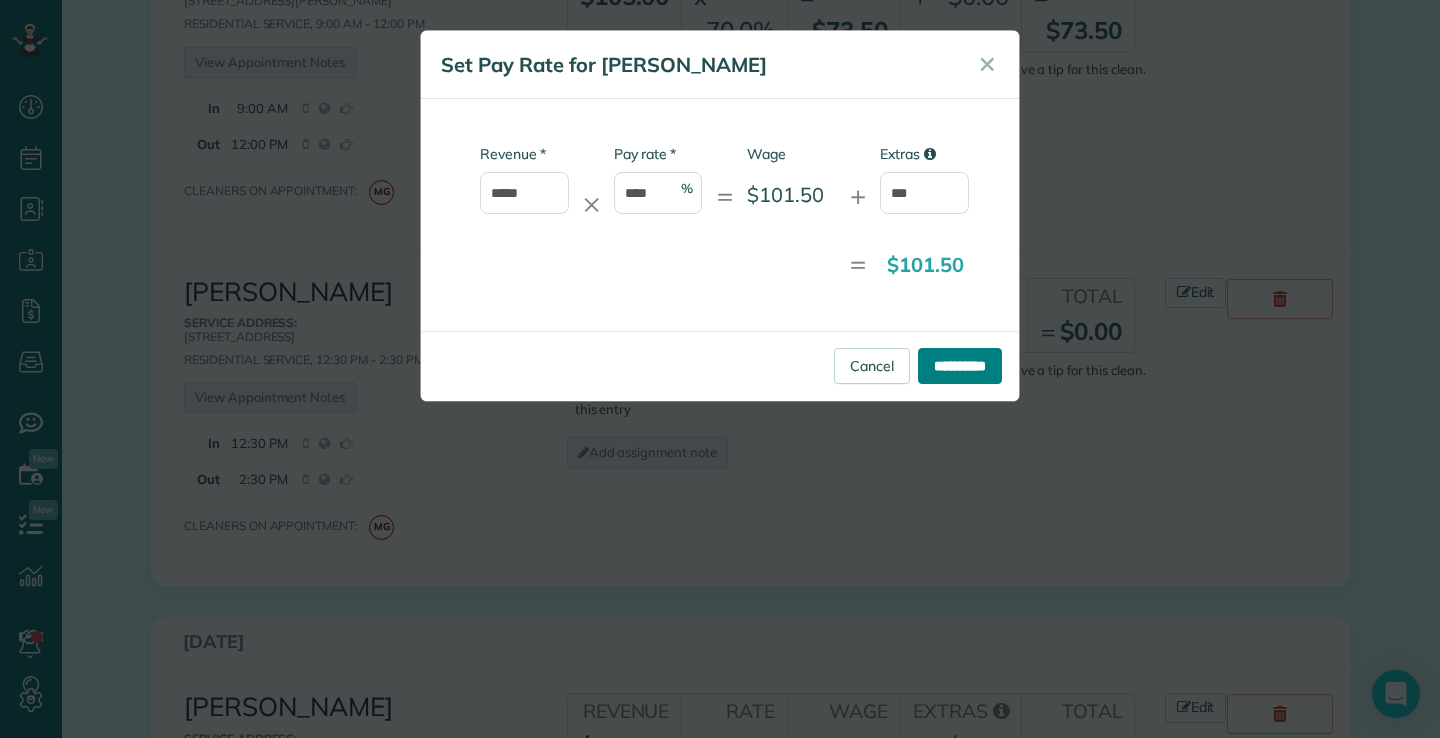 click on "**********" at bounding box center (960, 366) 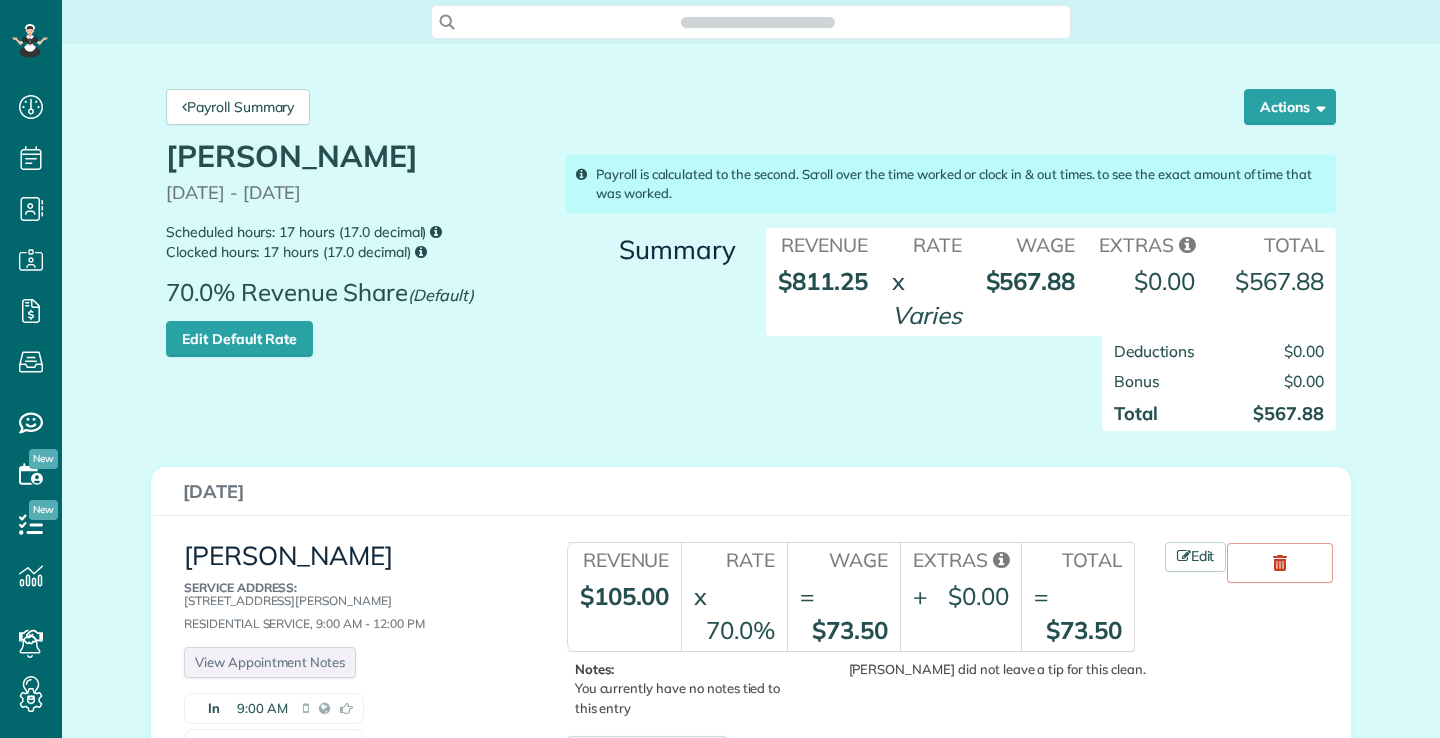 scroll, scrollTop: 0, scrollLeft: 0, axis: both 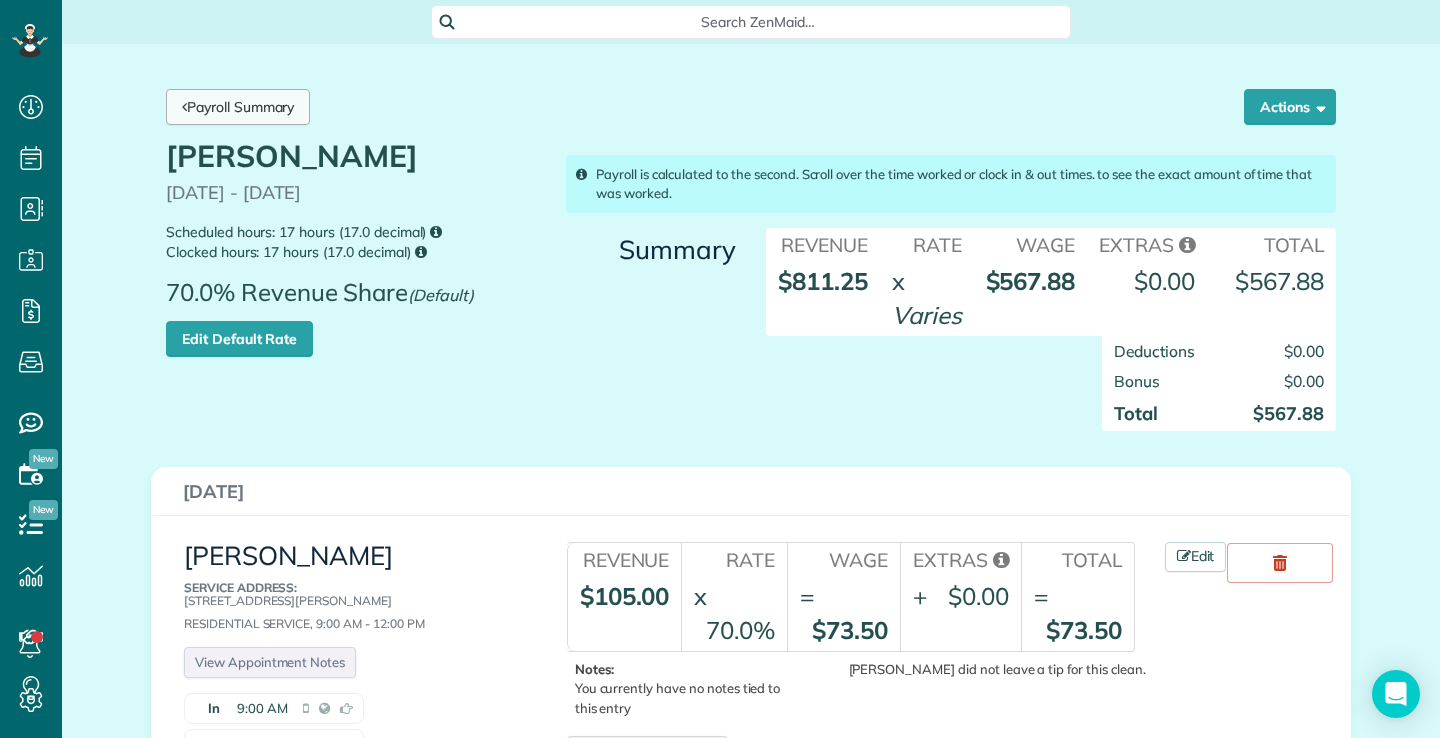 click on "Payroll Summary" at bounding box center (238, 107) 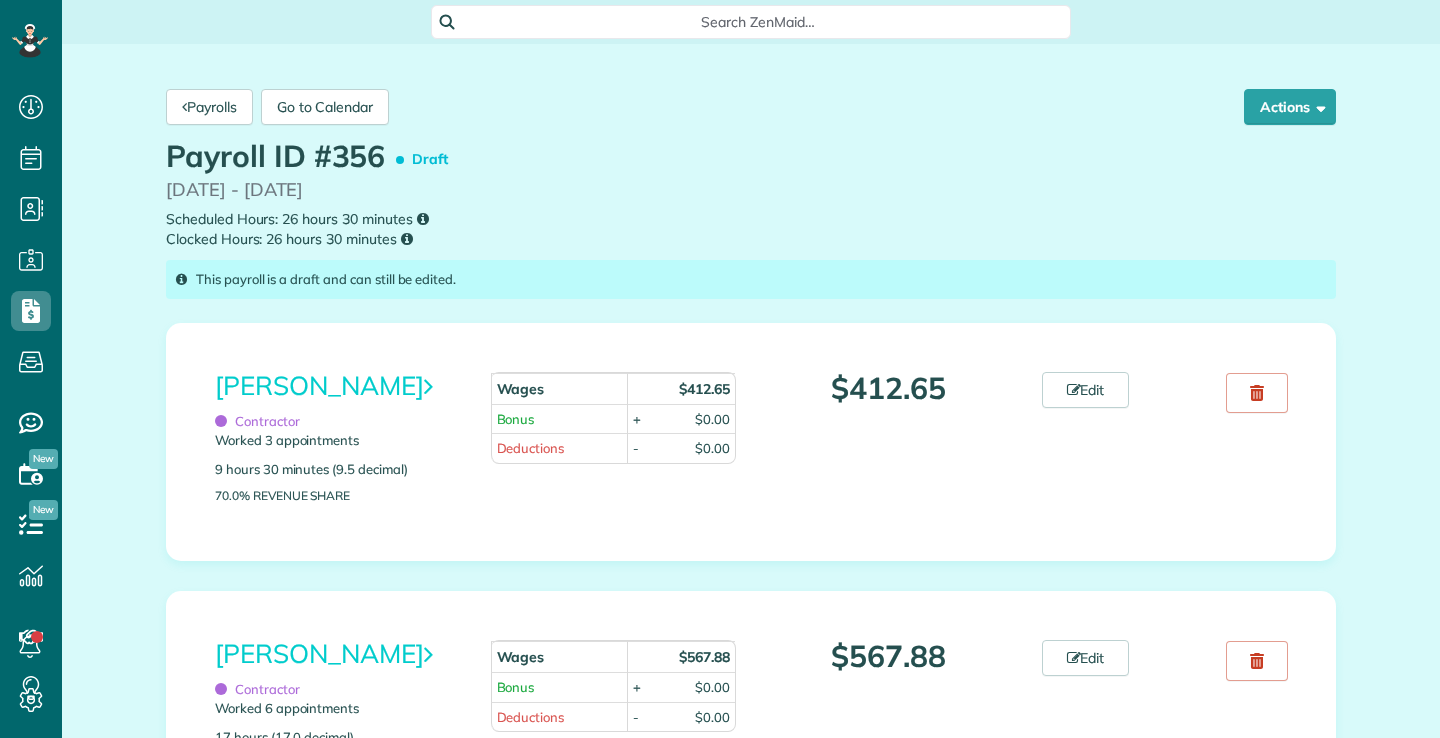 scroll, scrollTop: 0, scrollLeft: 0, axis: both 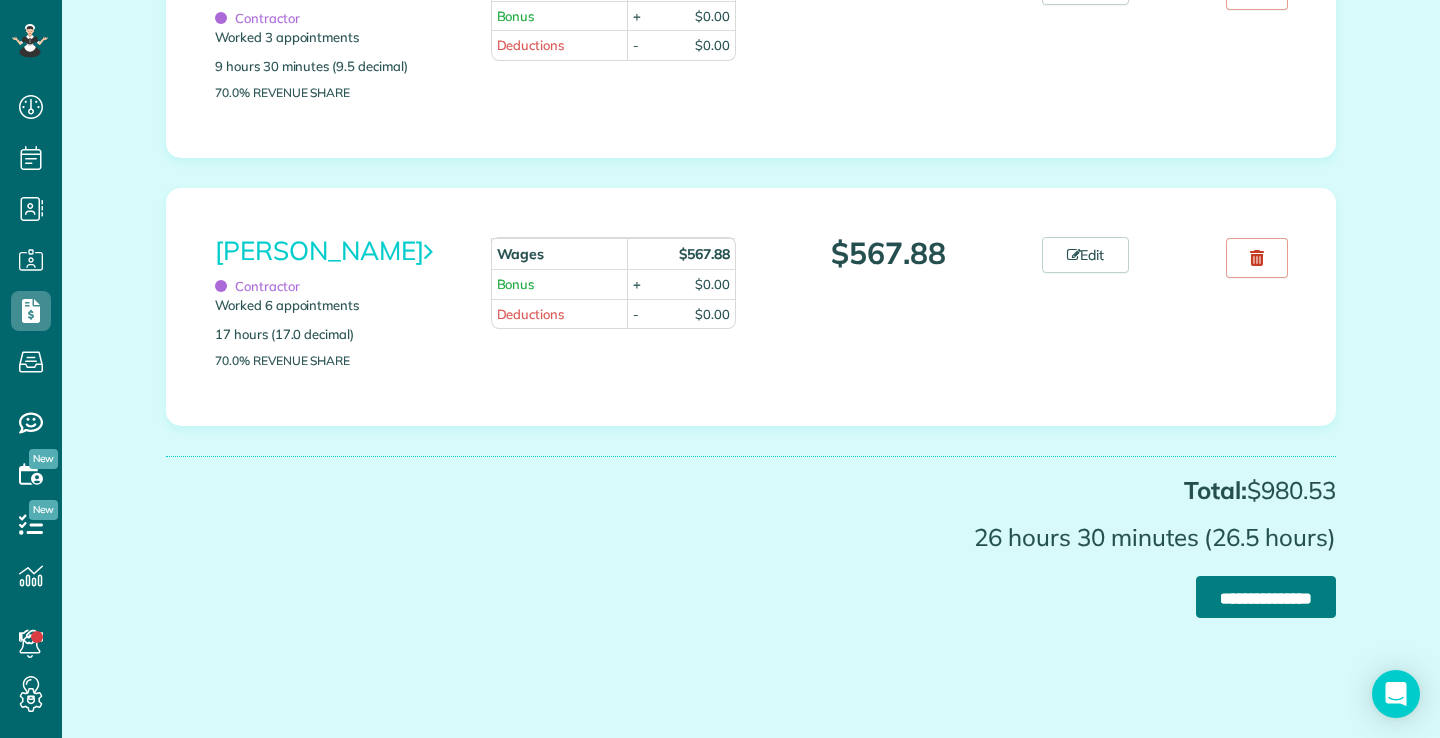click on "**********" at bounding box center [1266, 597] 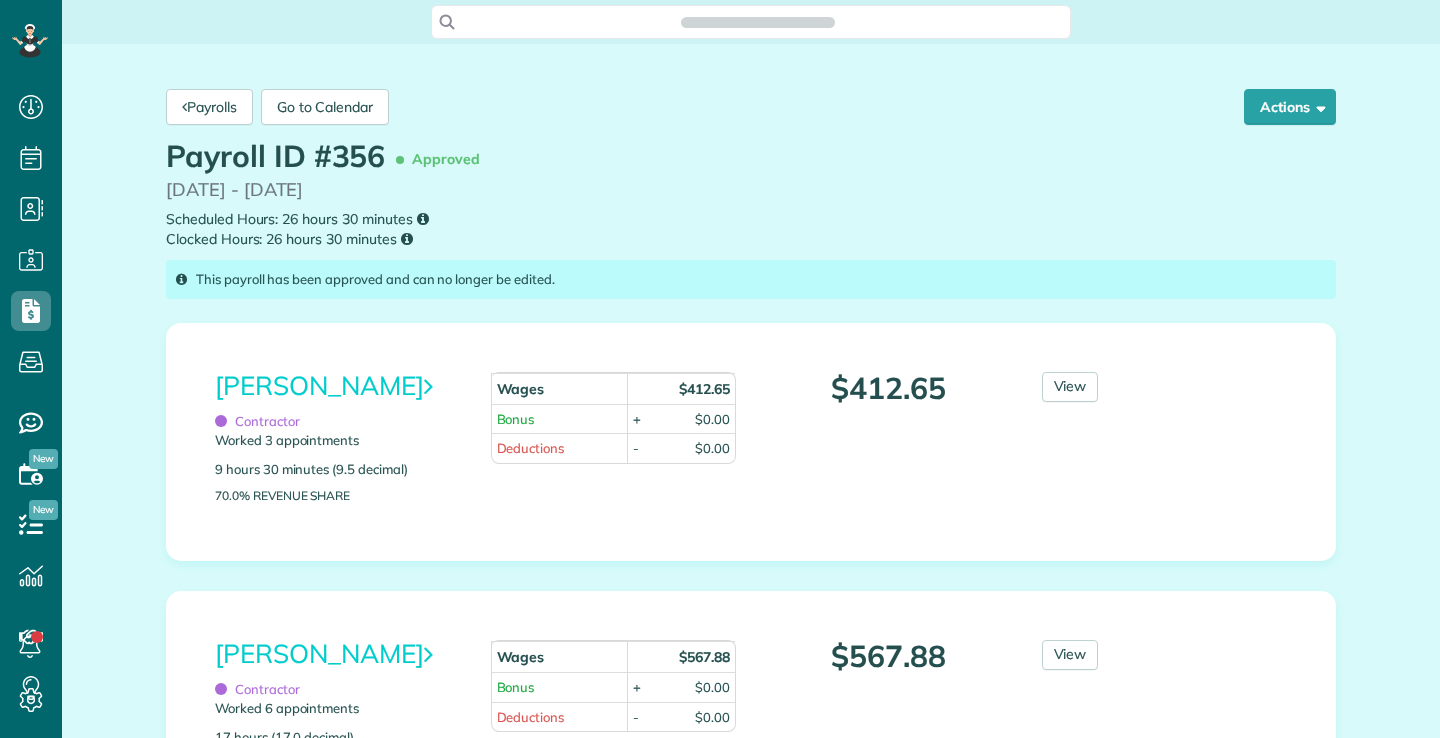 scroll, scrollTop: 0, scrollLeft: 0, axis: both 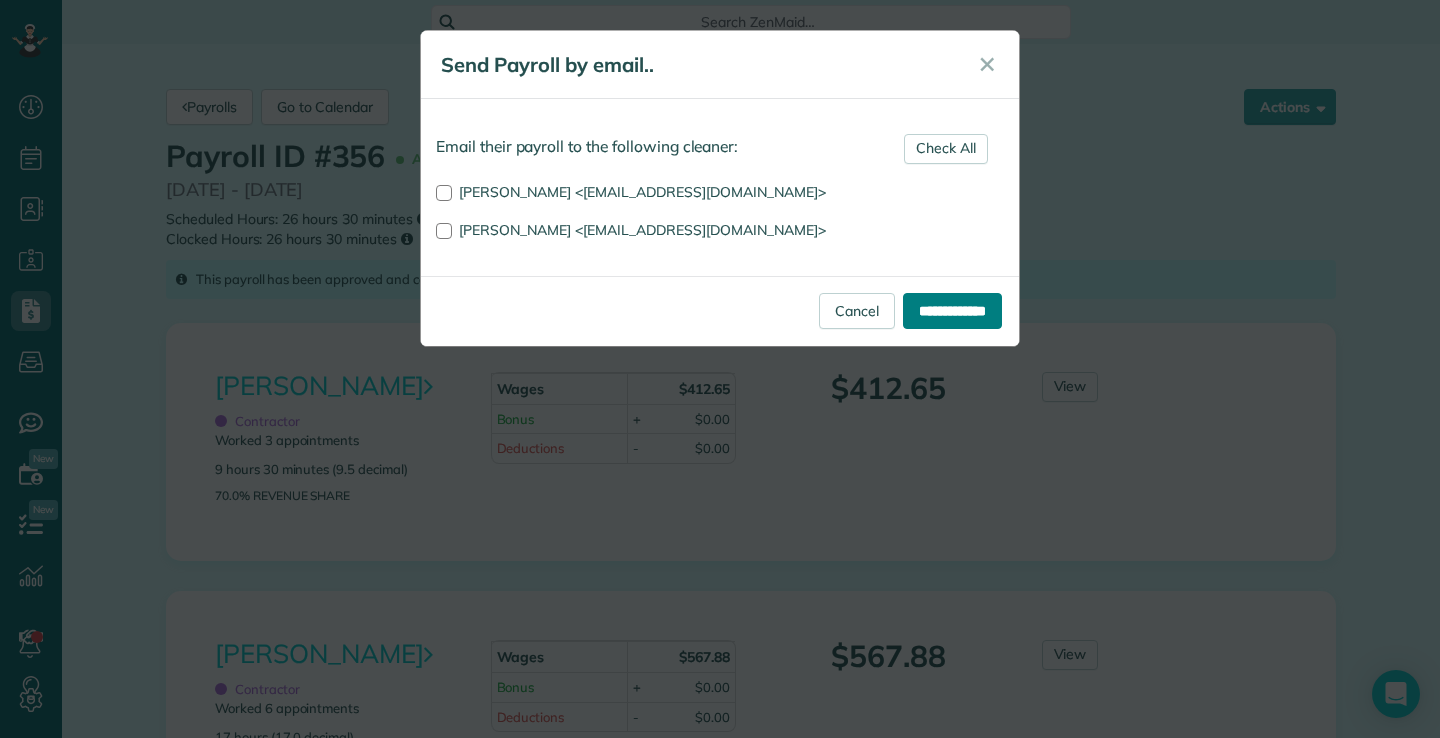 click on "**********" at bounding box center (952, 311) 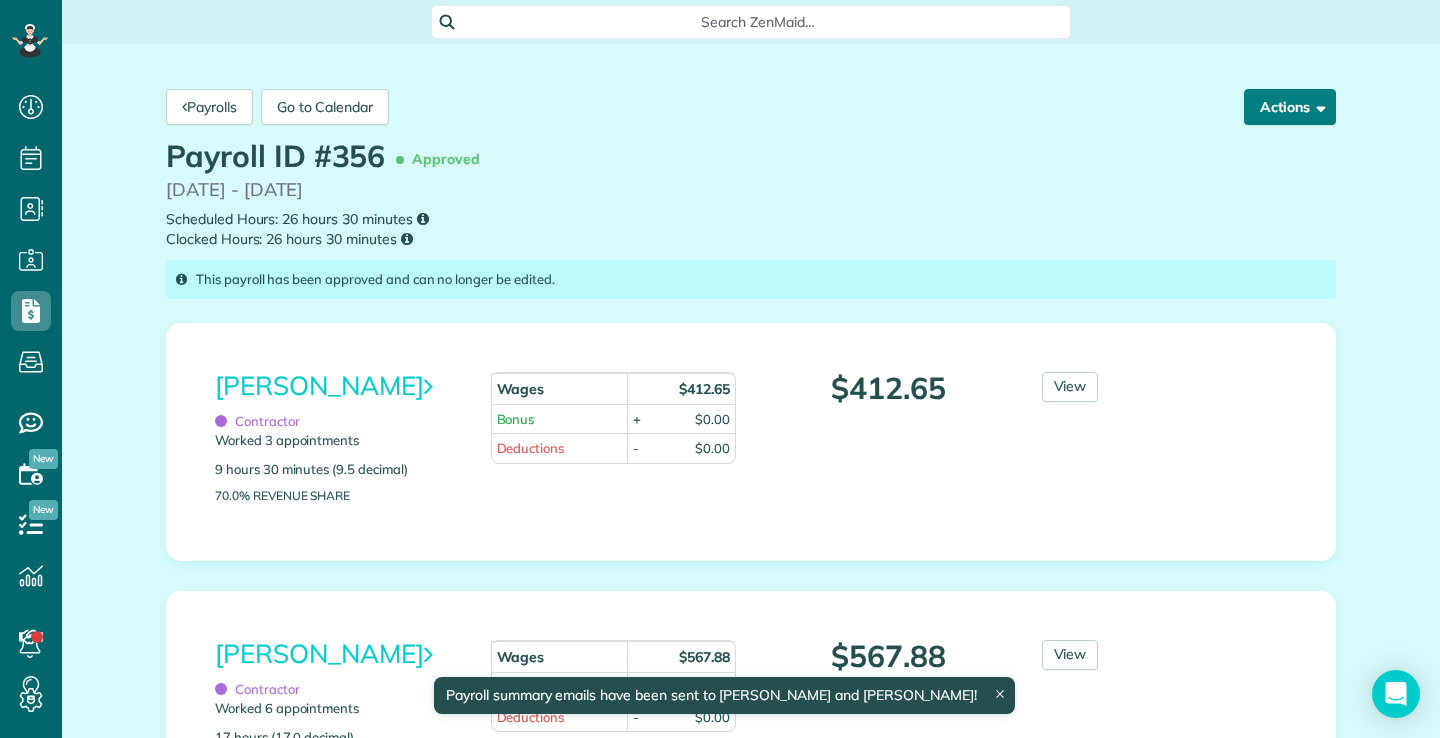 click on "Actions" at bounding box center (1290, 107) 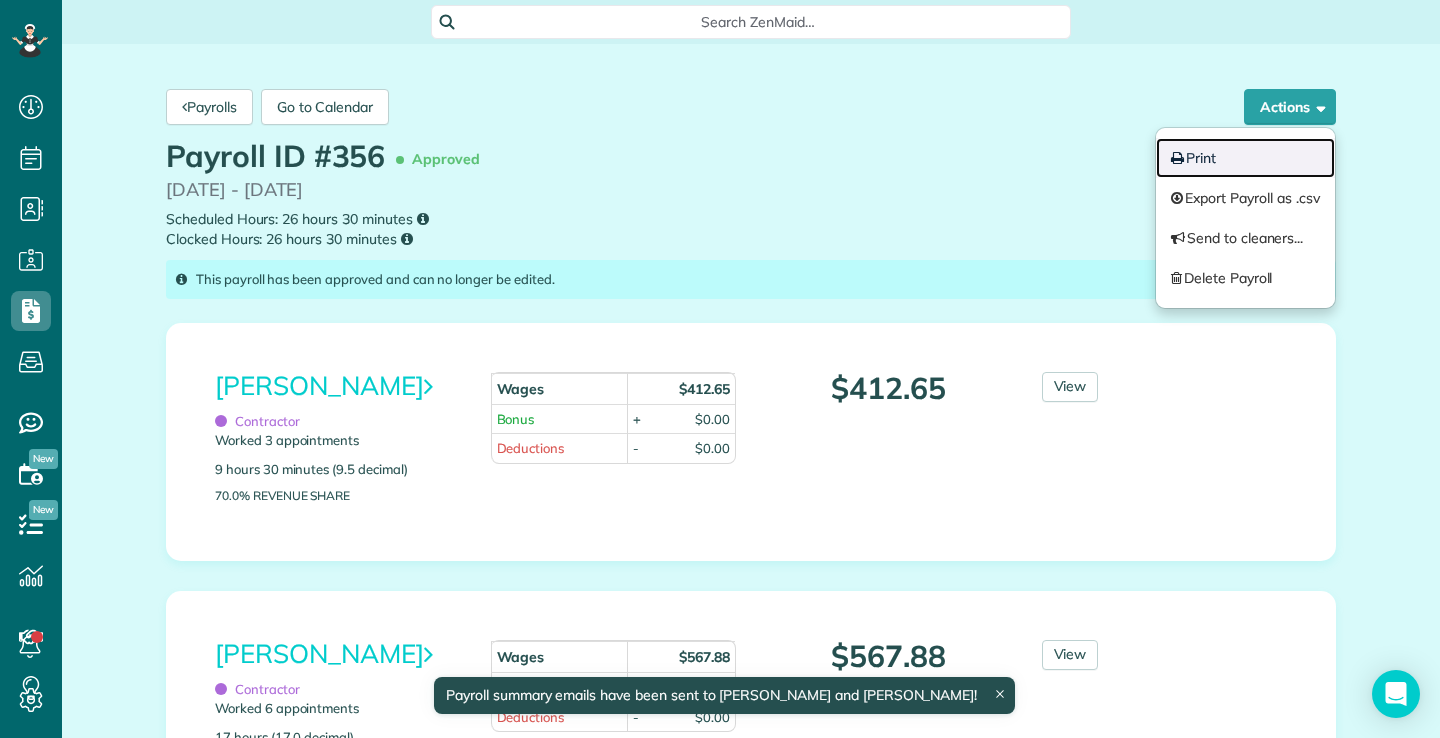 click on "Print" at bounding box center [1246, 158] 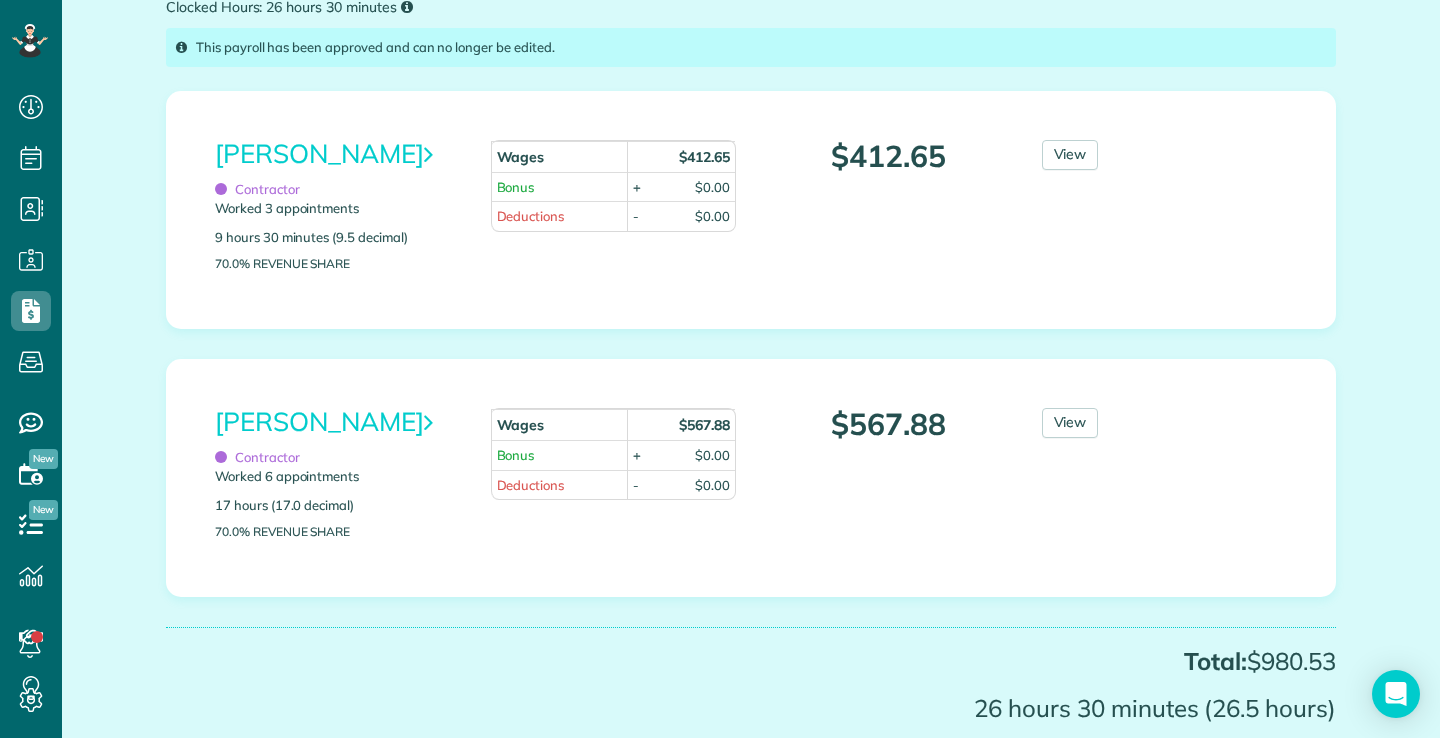 scroll, scrollTop: 361, scrollLeft: 0, axis: vertical 